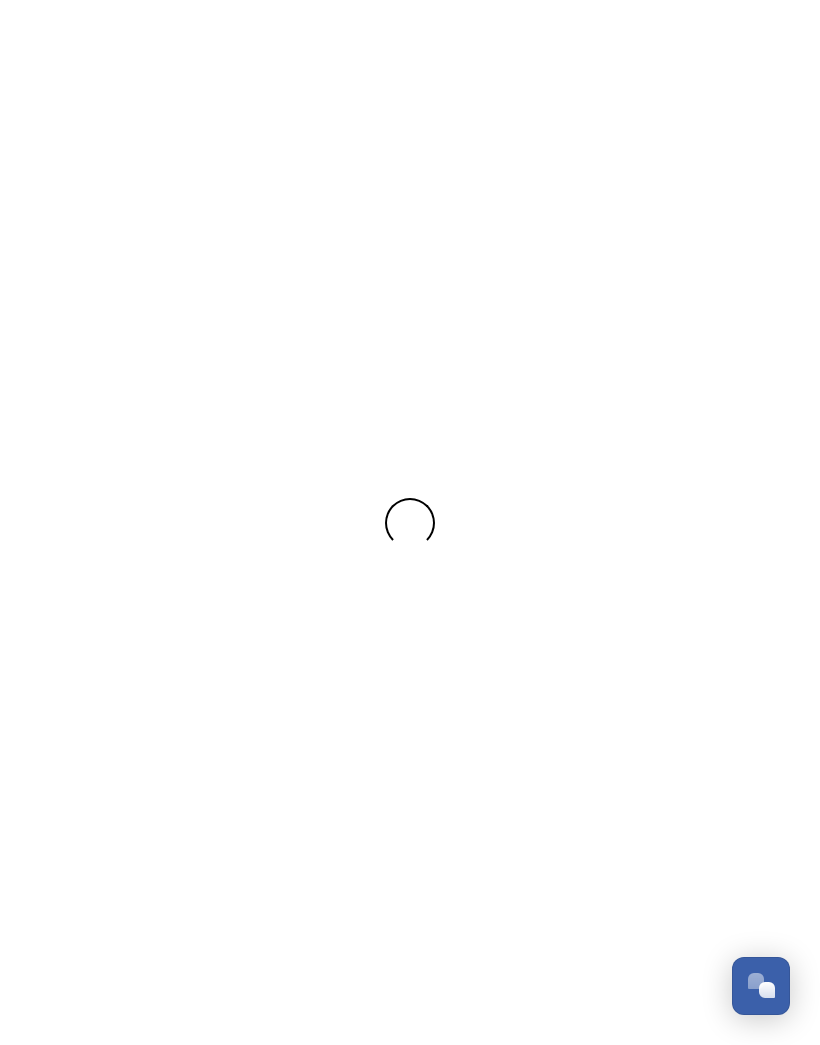 scroll, scrollTop: 0, scrollLeft: 0, axis: both 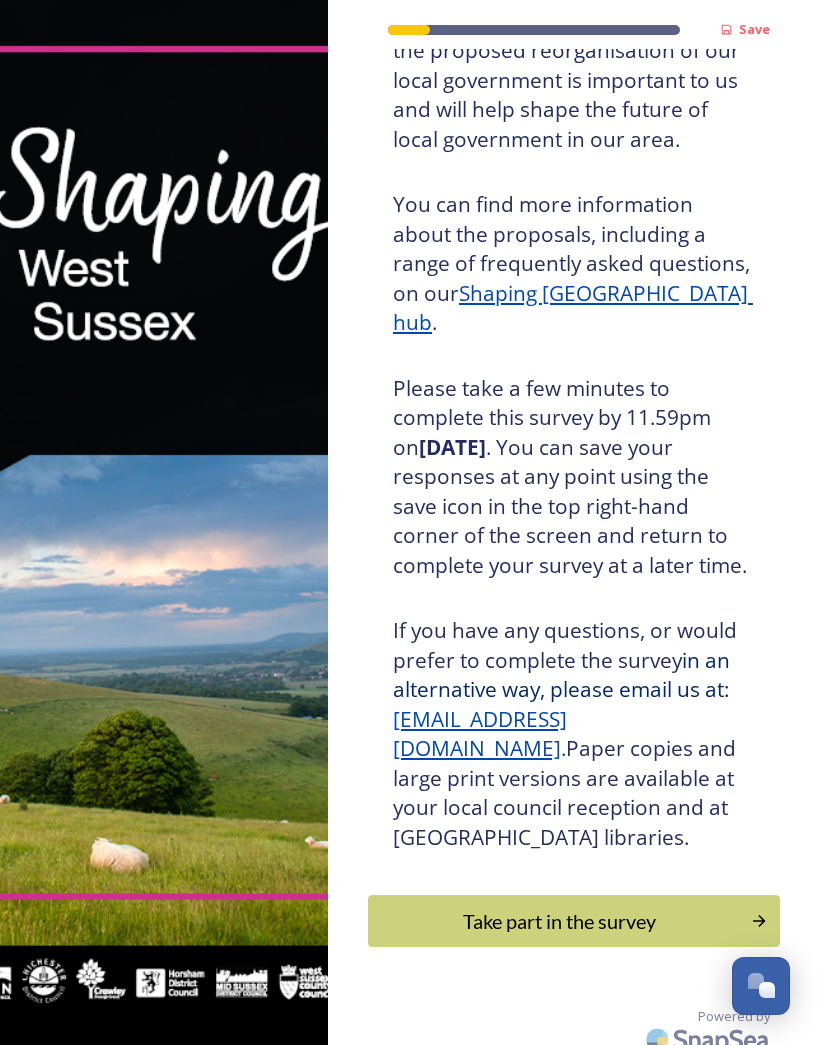 click on "Take part in the survey" at bounding box center [559, 921] 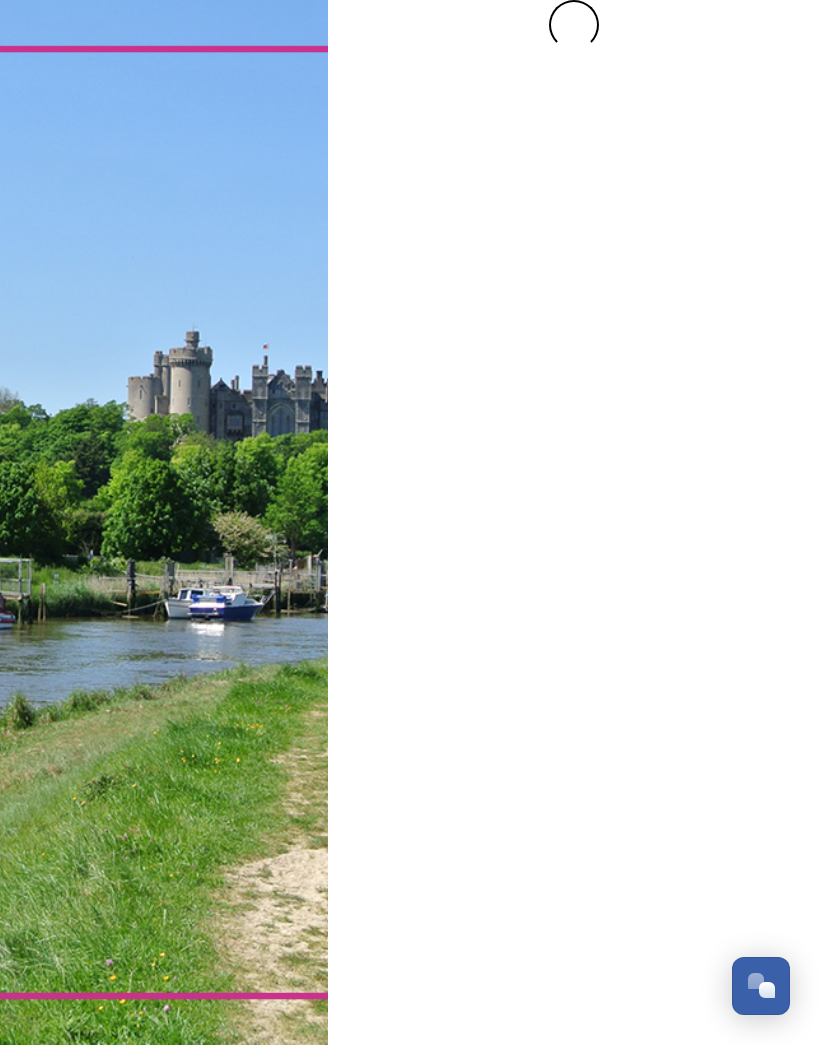 scroll, scrollTop: 0, scrollLeft: 0, axis: both 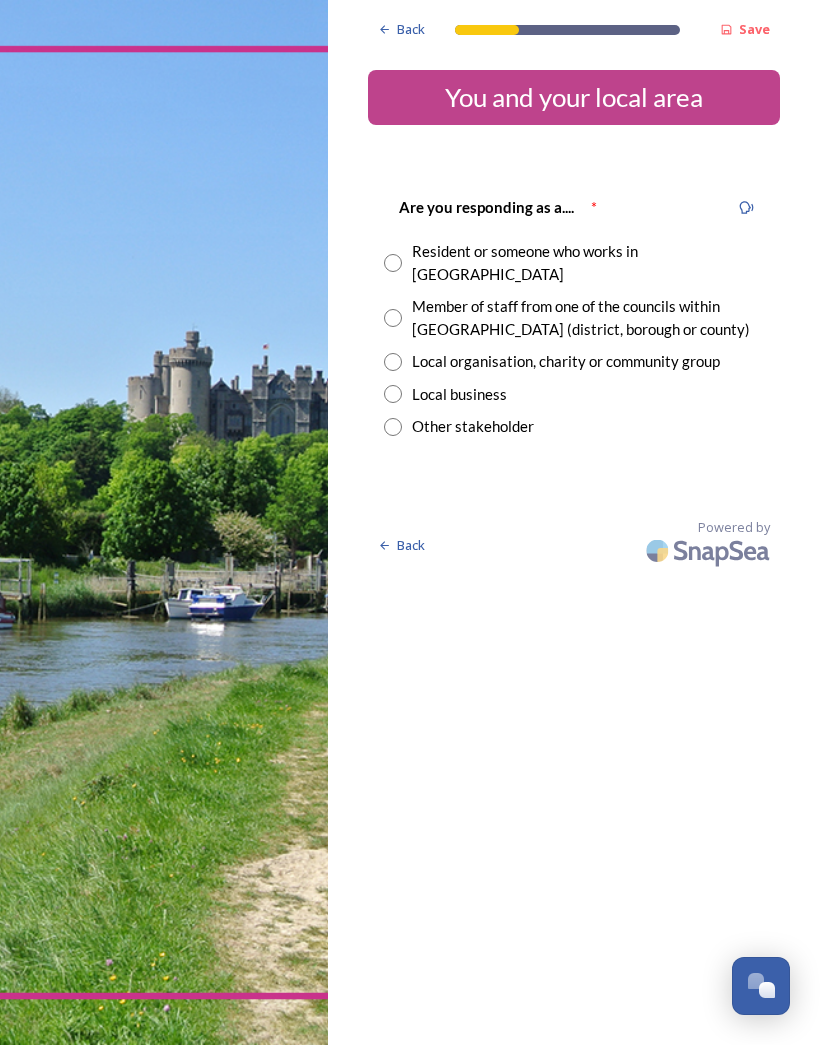 click at bounding box center [393, 263] 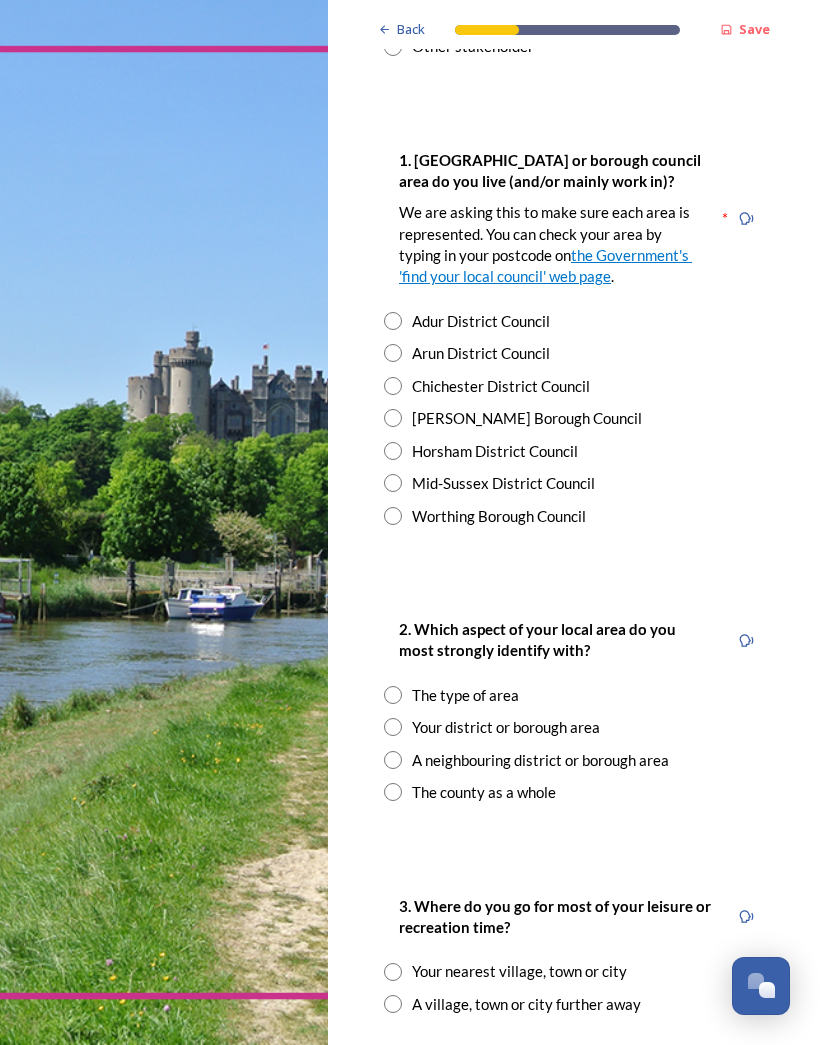 scroll, scrollTop: 381, scrollLeft: 0, axis: vertical 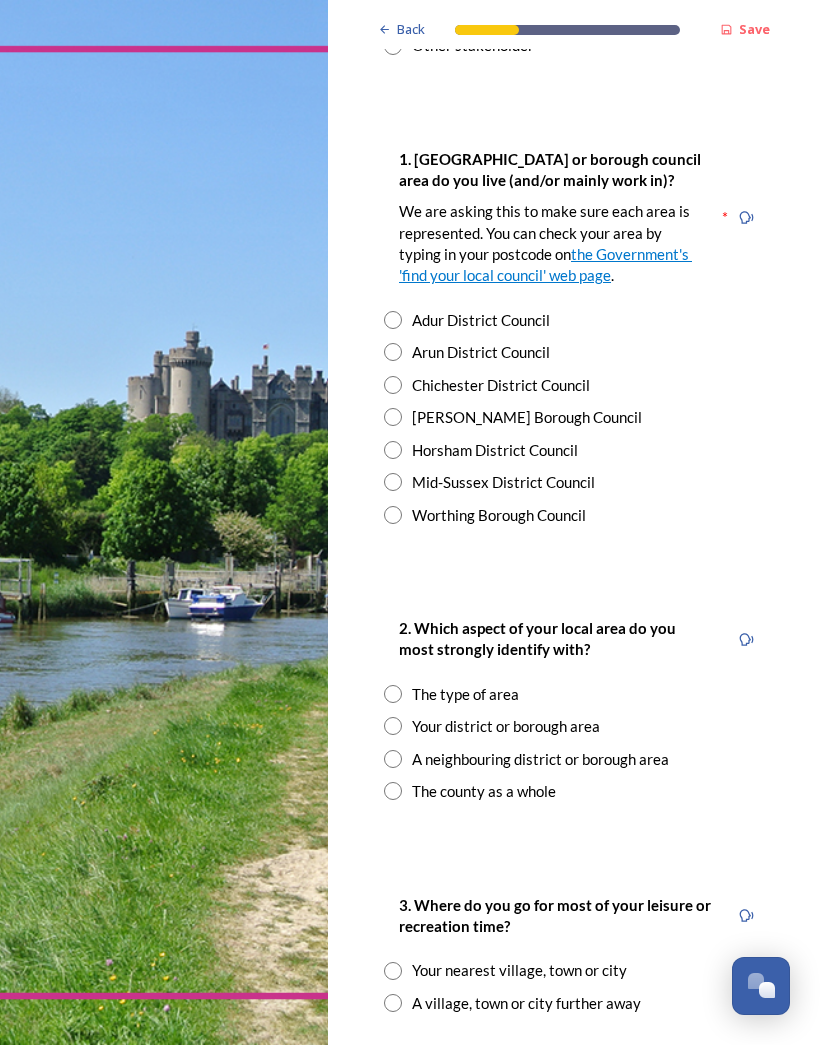 click on "Arun District Council" at bounding box center (574, 352) 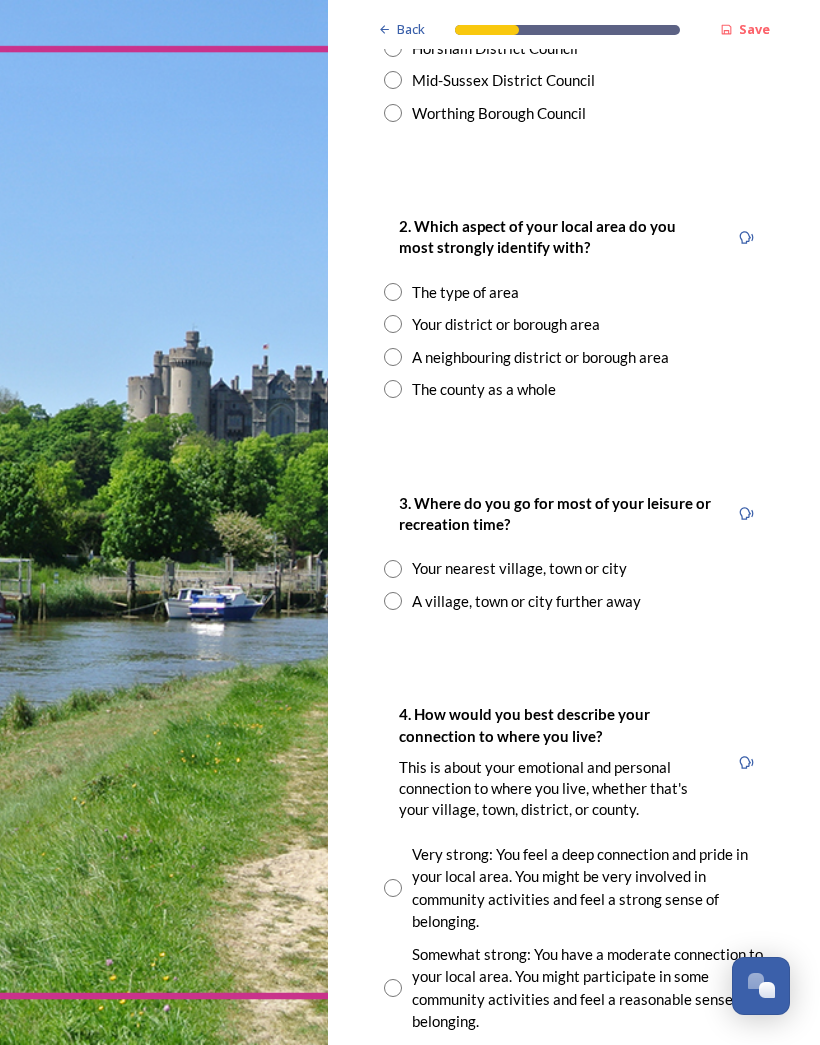 scroll, scrollTop: 784, scrollLeft: 0, axis: vertical 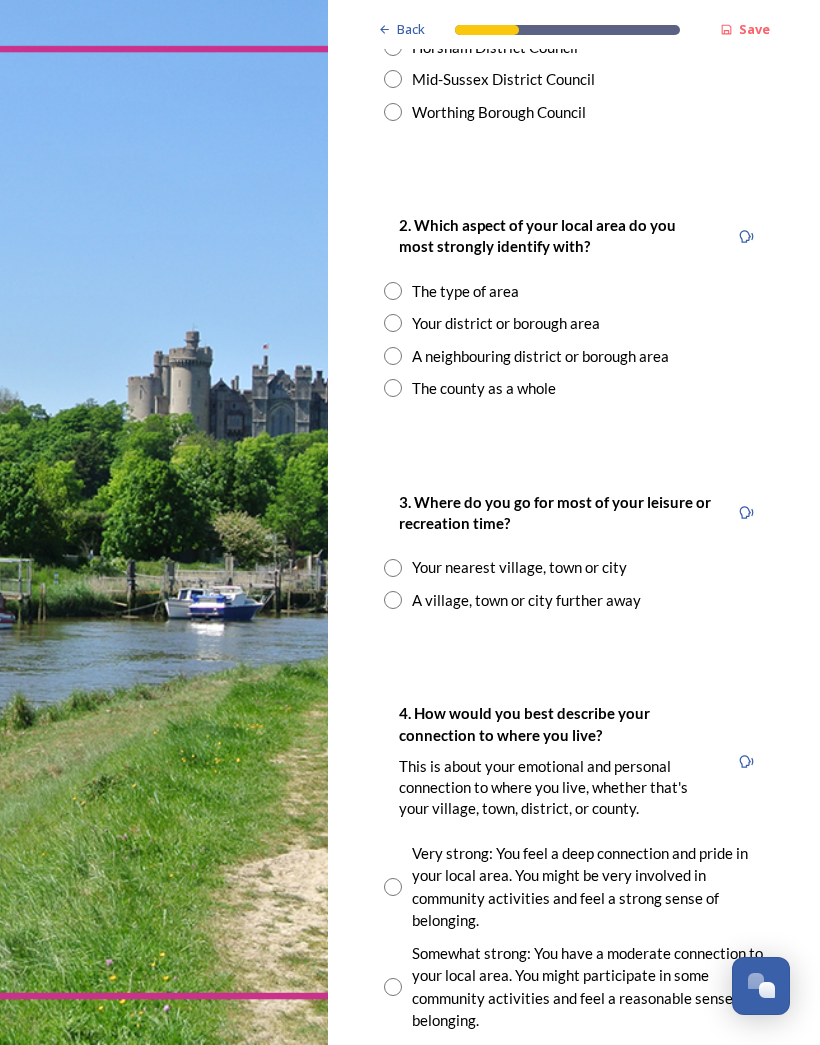 click on "Your district or borough area" at bounding box center [574, 323] 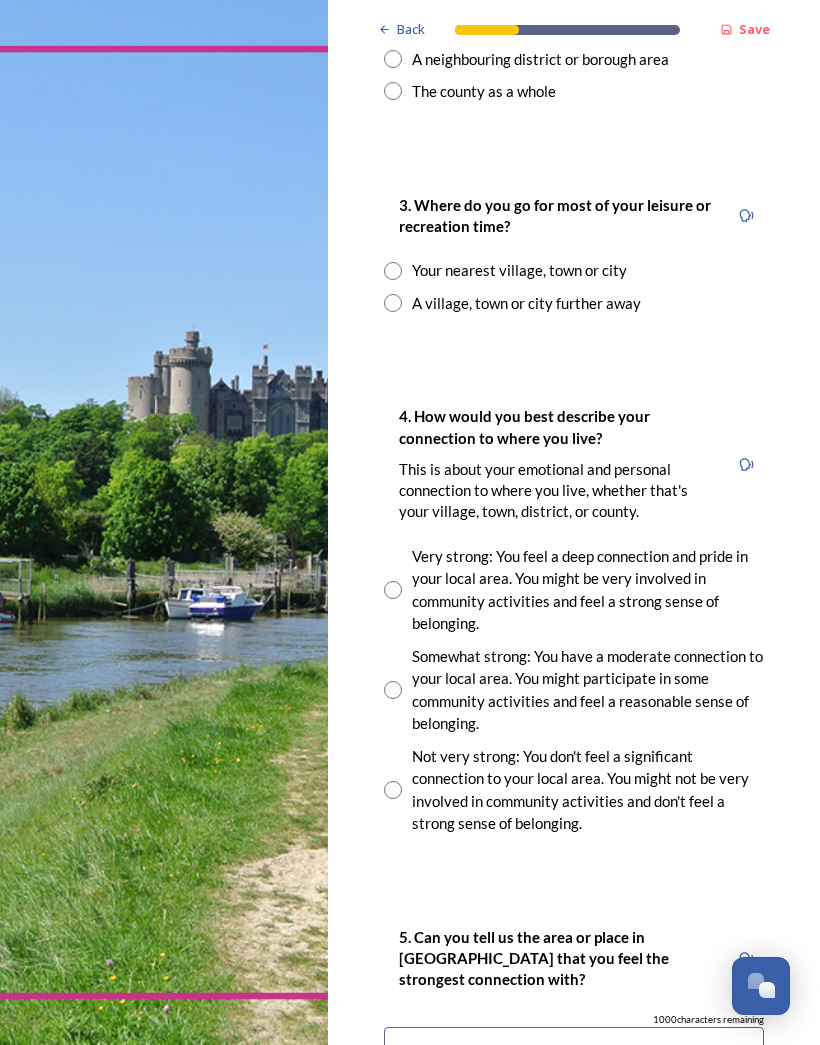 scroll, scrollTop: 1081, scrollLeft: 0, axis: vertical 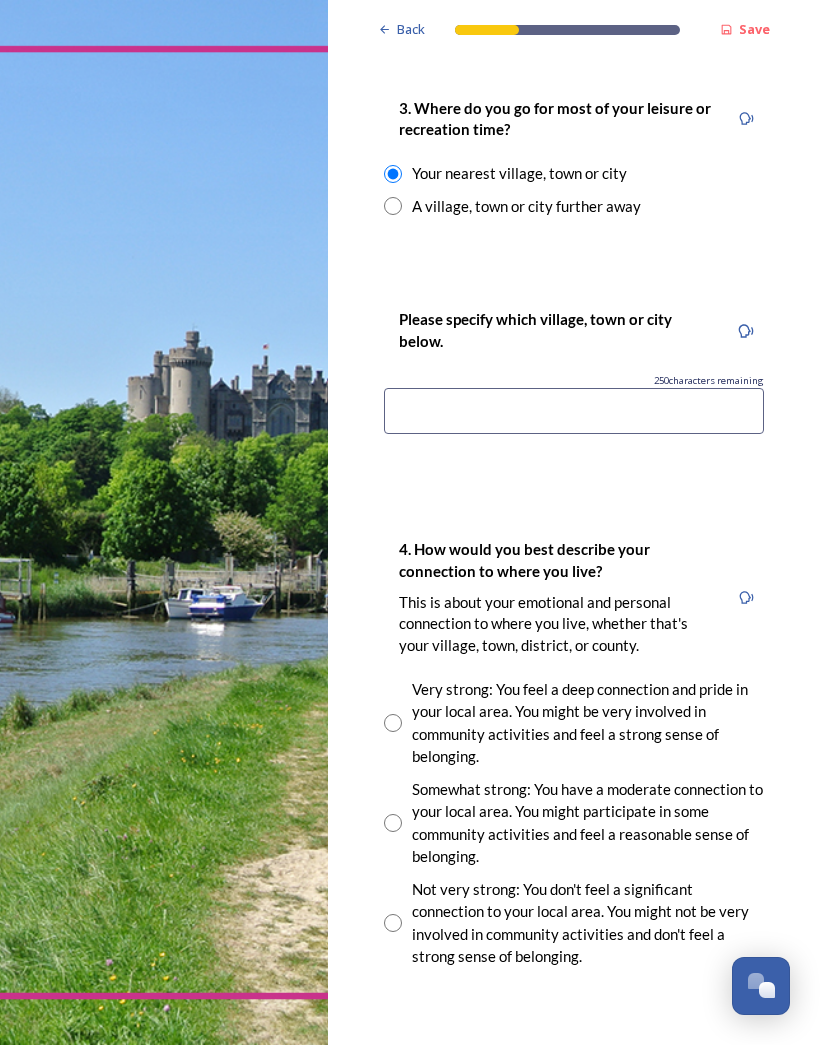 click at bounding box center (574, 411) 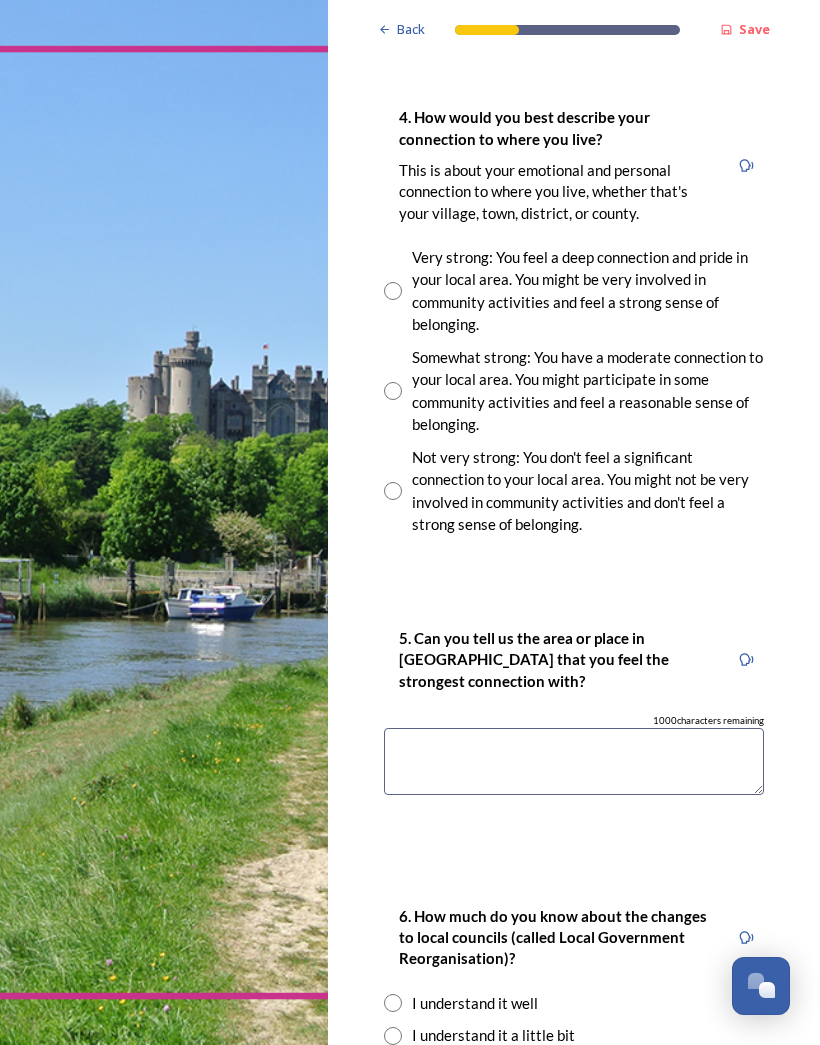 scroll, scrollTop: 1608, scrollLeft: 0, axis: vertical 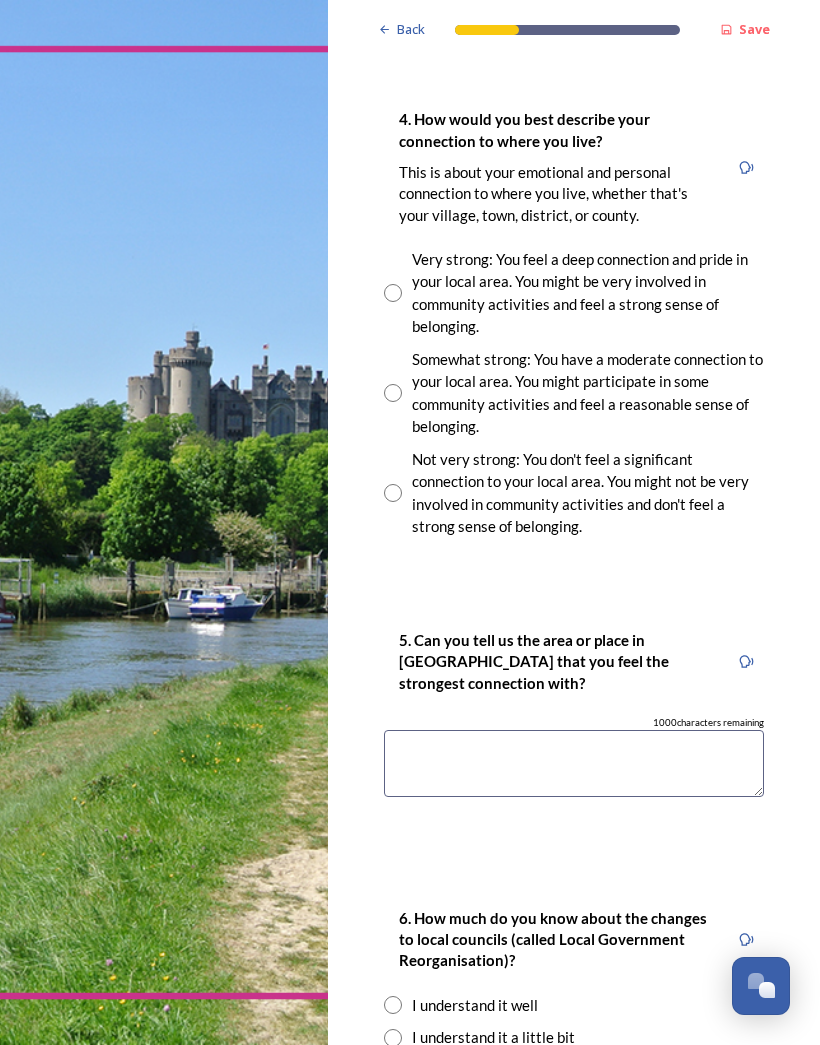 type on "[GEOGRAPHIC_DATA]" 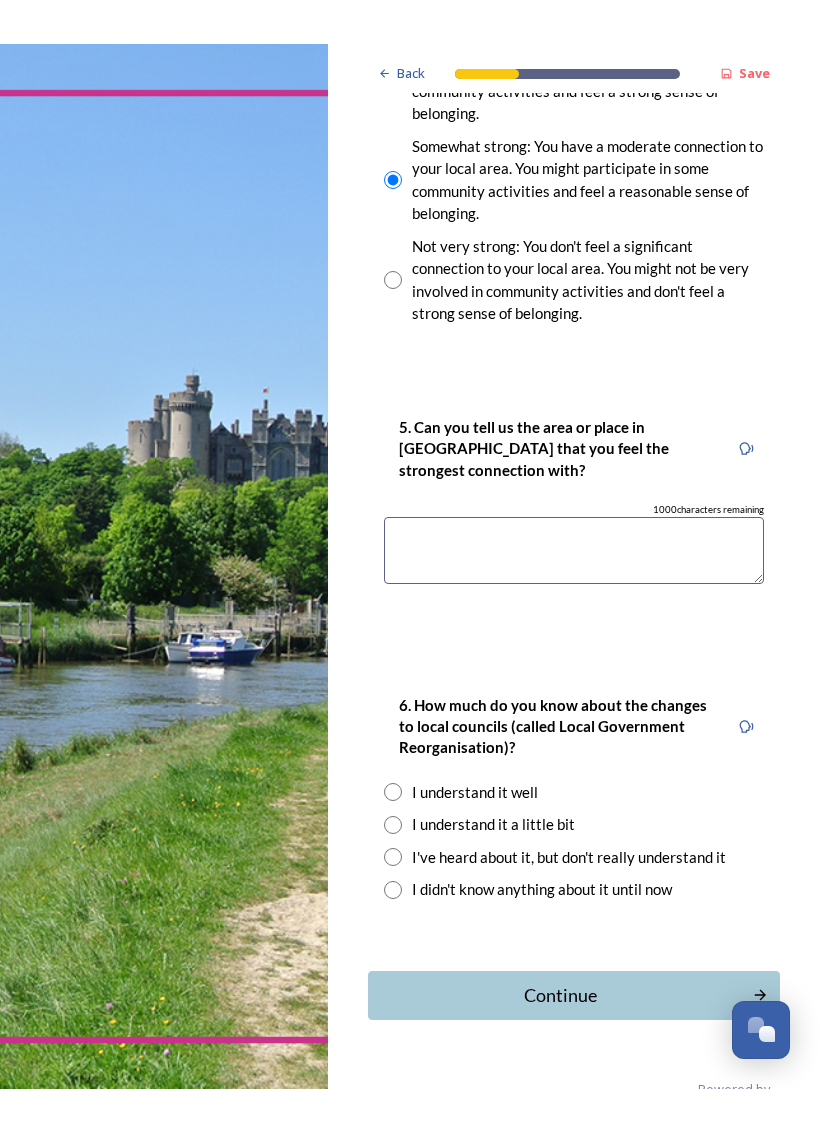 scroll, scrollTop: 1862, scrollLeft: 0, axis: vertical 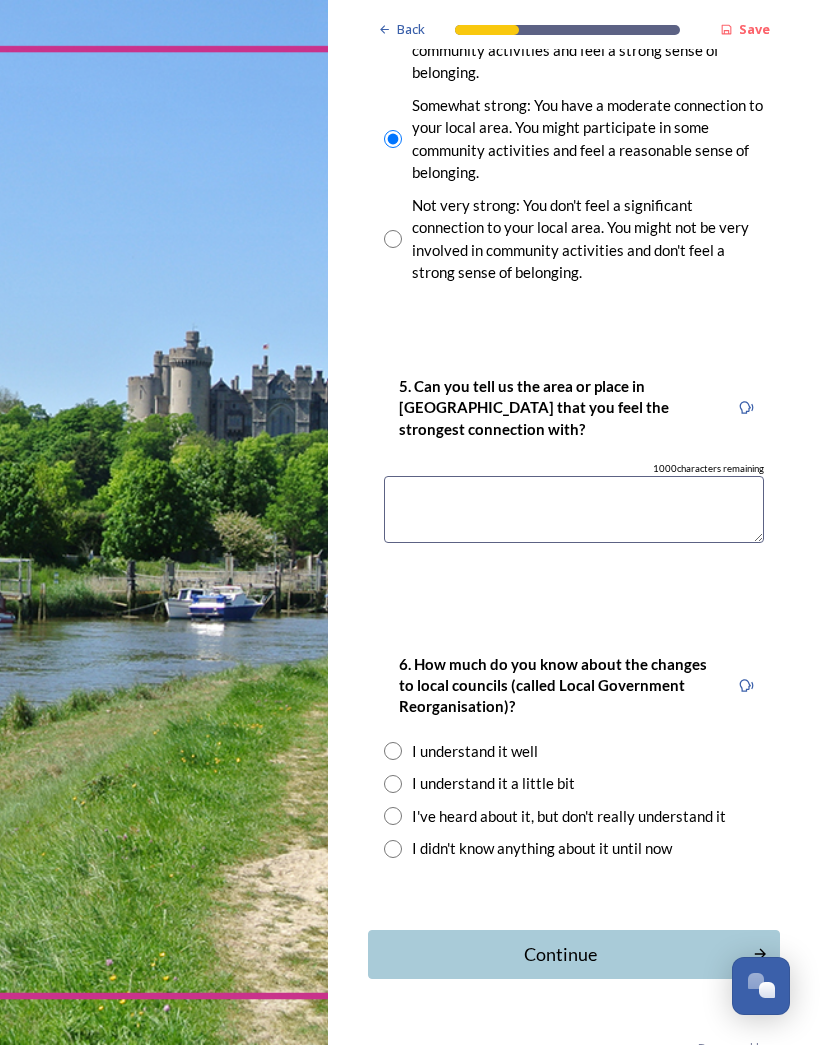 click at bounding box center [574, 509] 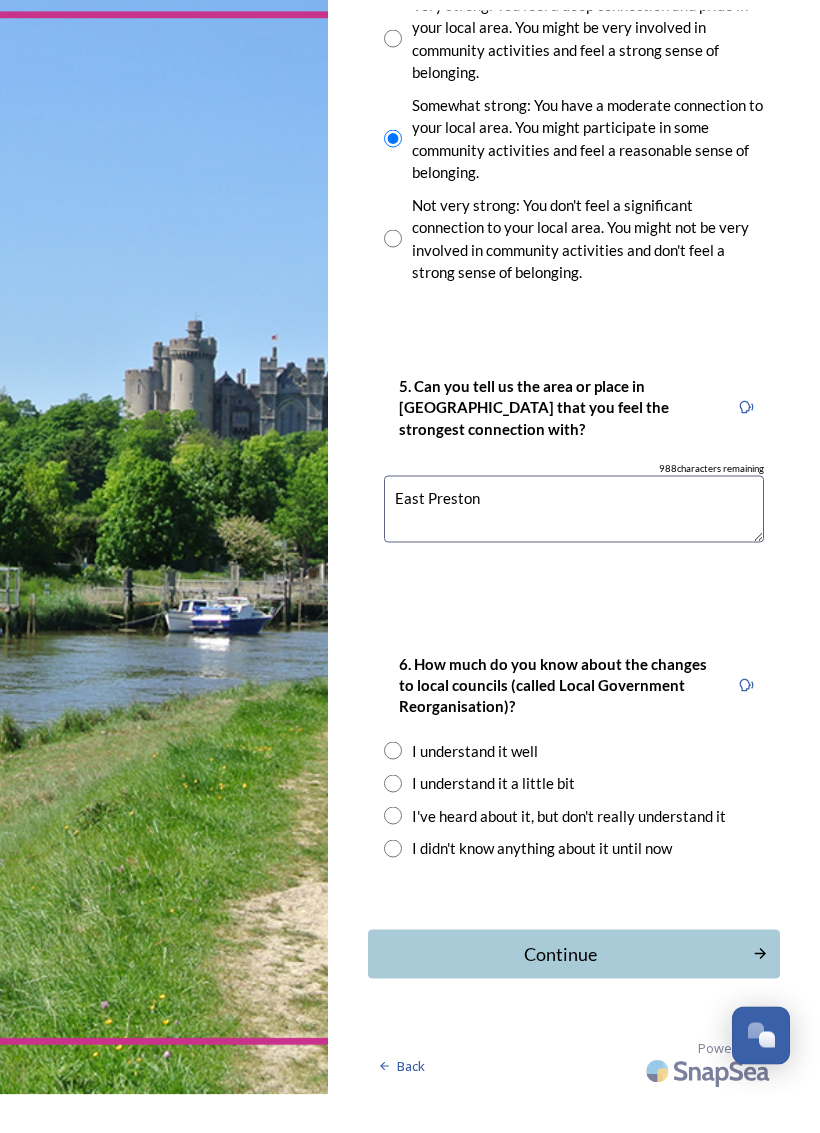 scroll, scrollTop: 1773, scrollLeft: 0, axis: vertical 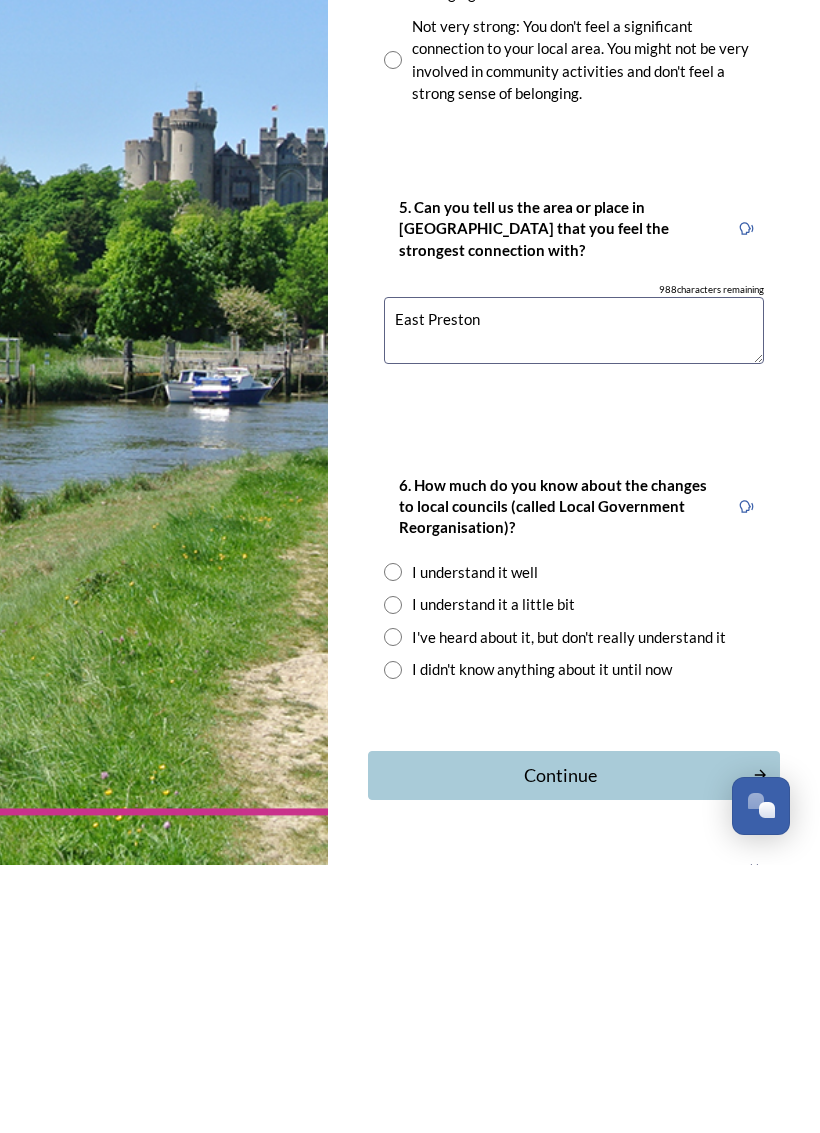 type on "East Preston" 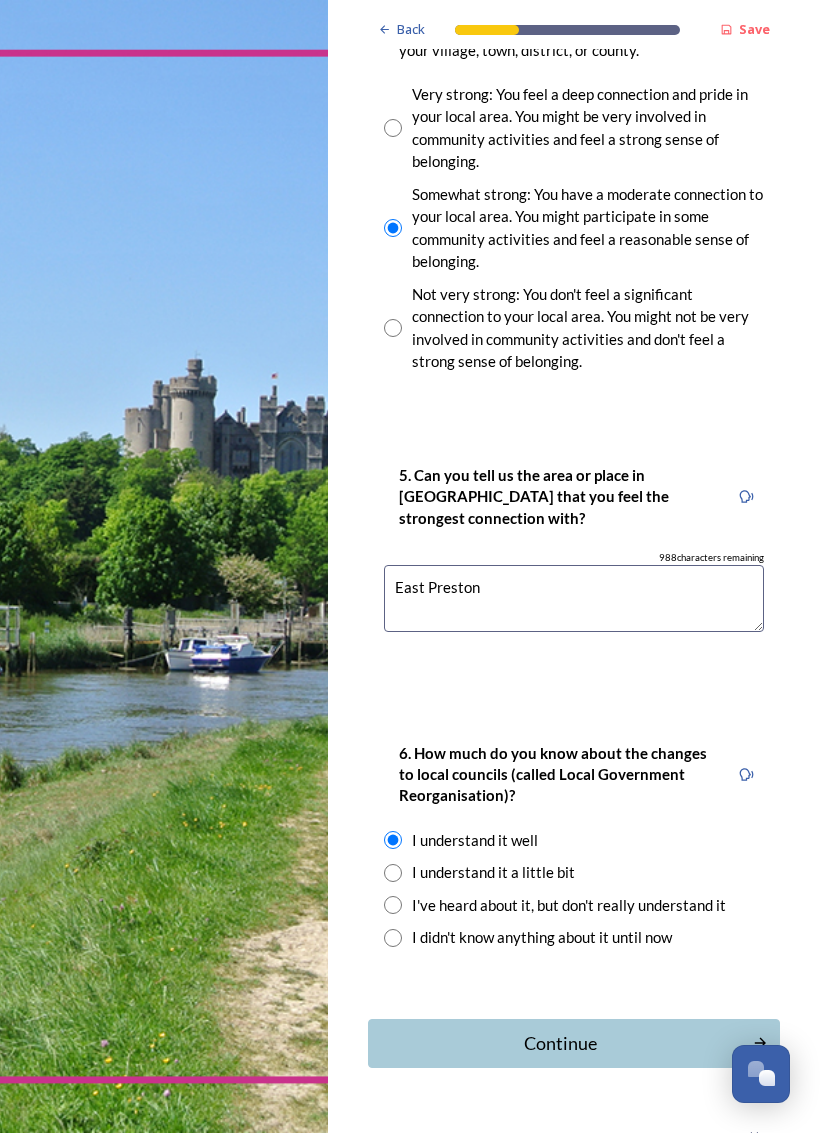 click on "Continue" at bounding box center [560, 1043] 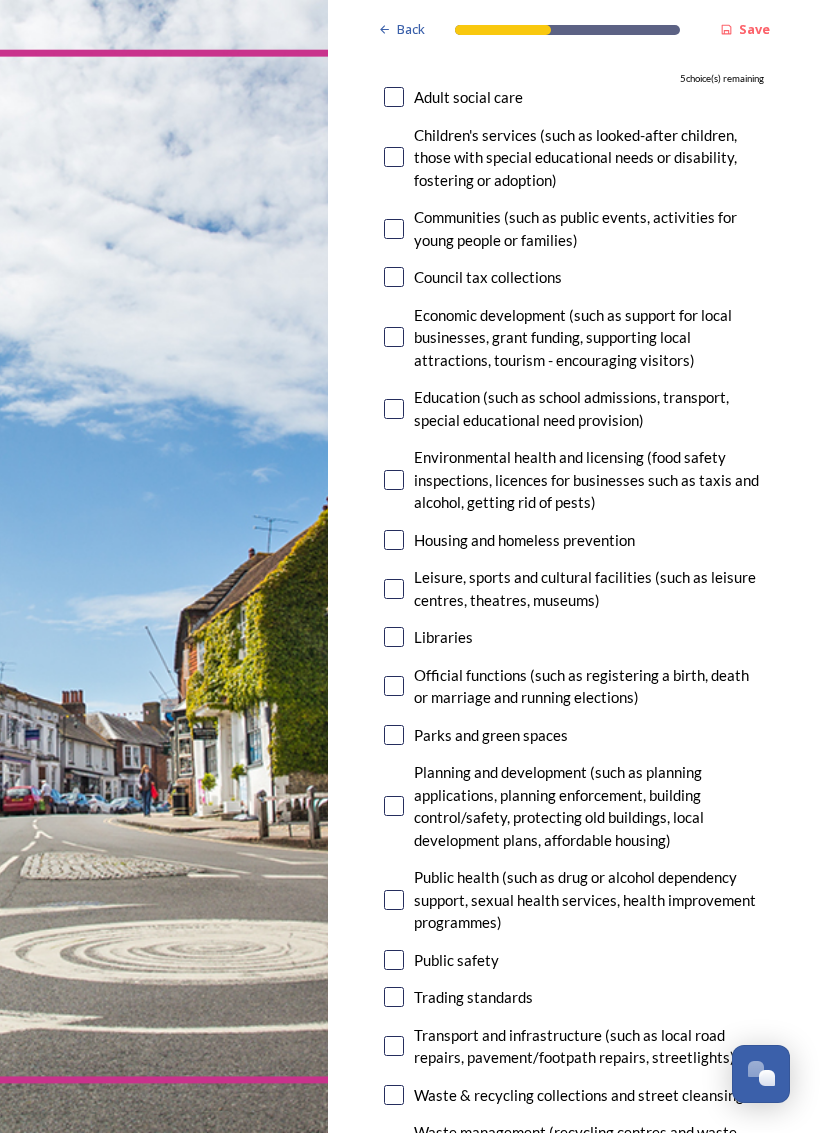 scroll, scrollTop: 285, scrollLeft: 0, axis: vertical 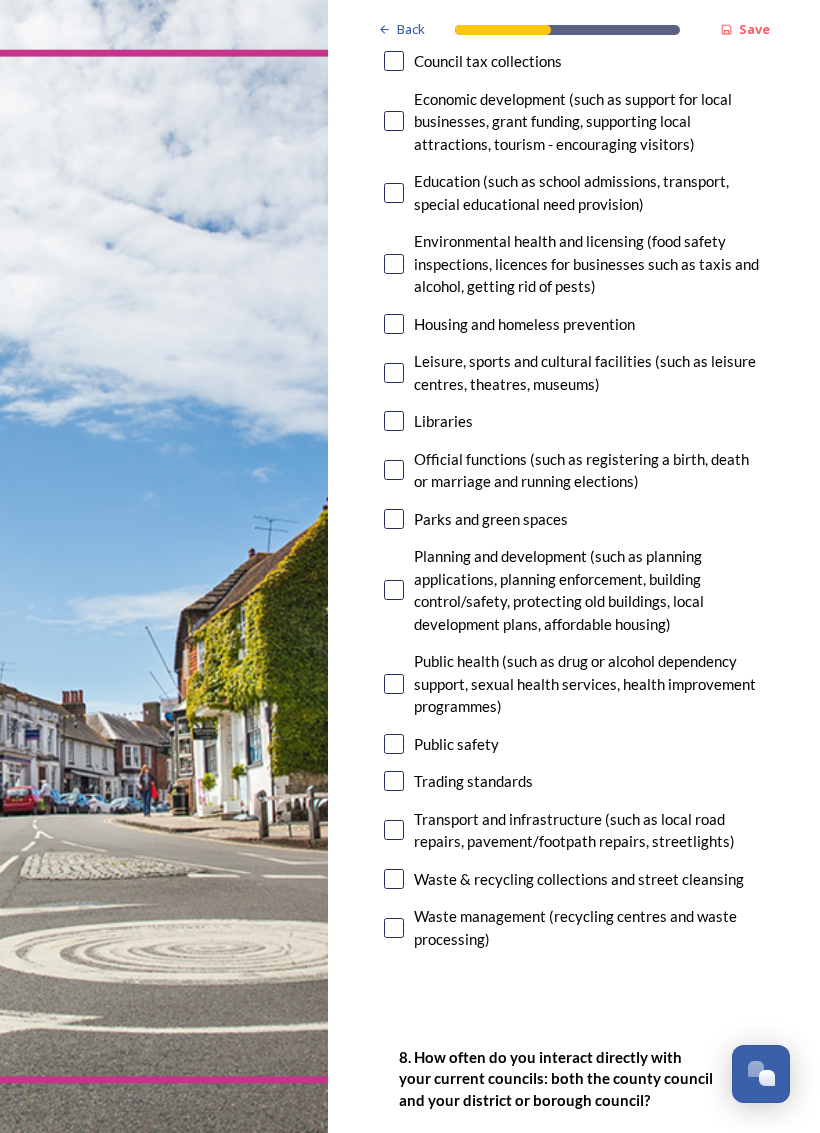 click at bounding box center (394, 373) 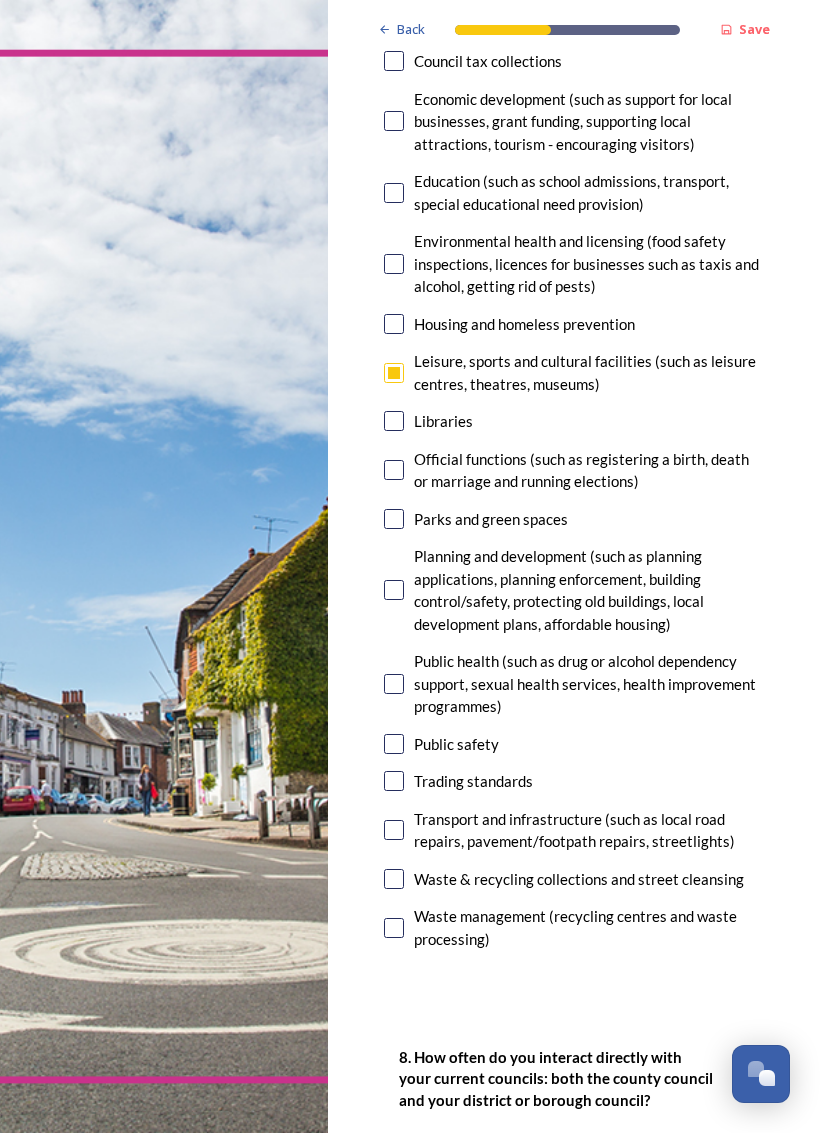 click on "Libraries" at bounding box center [574, 421] 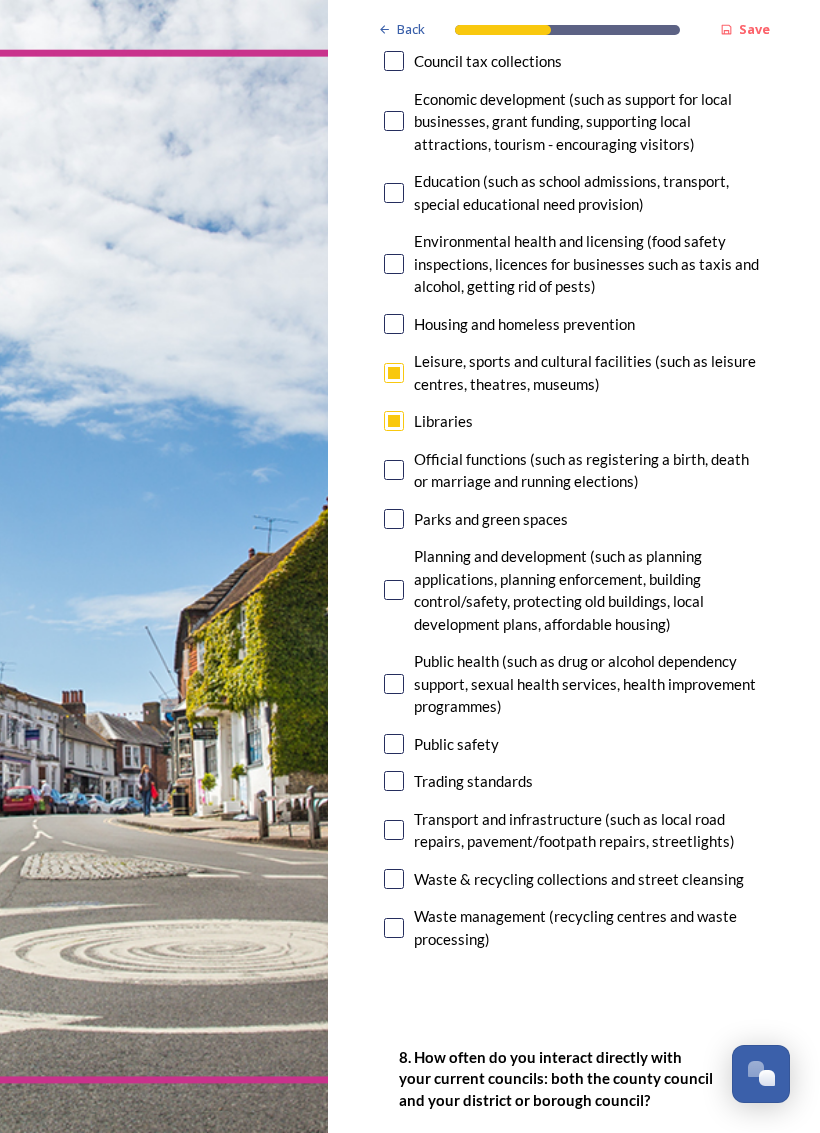 checkbox on "true" 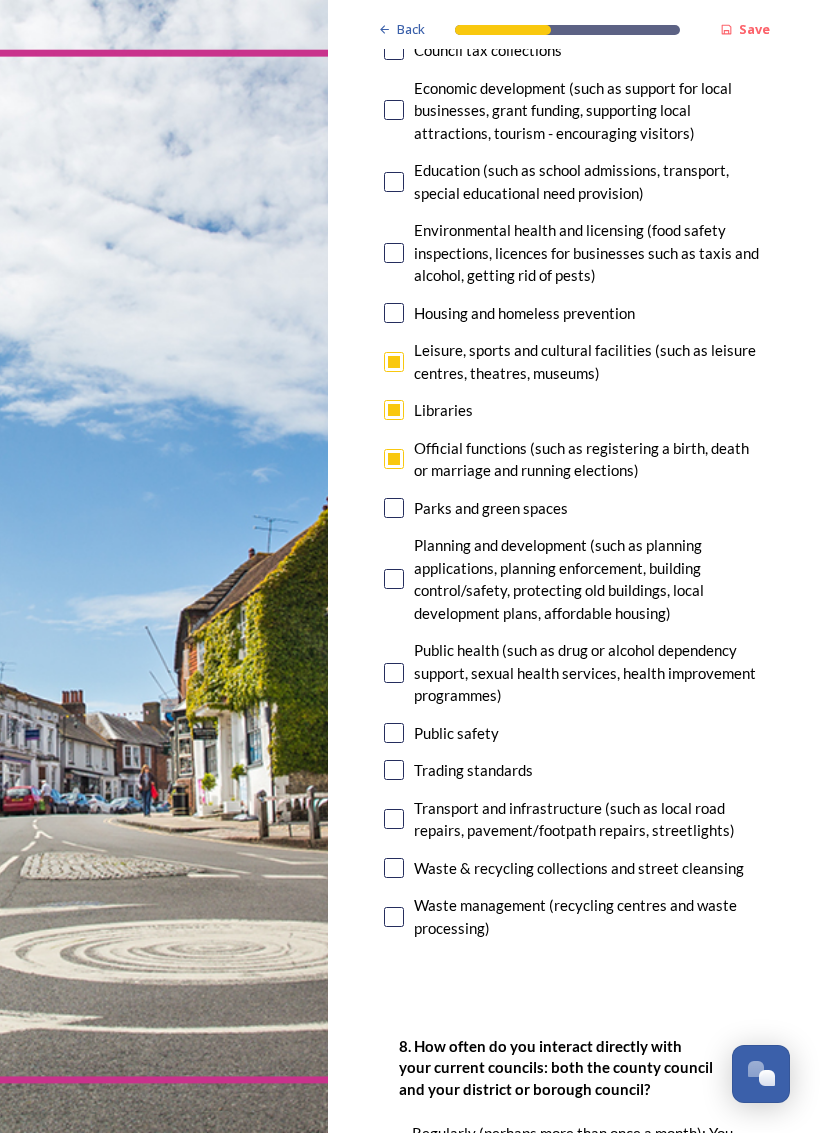 scroll, scrollTop: 513, scrollLeft: 0, axis: vertical 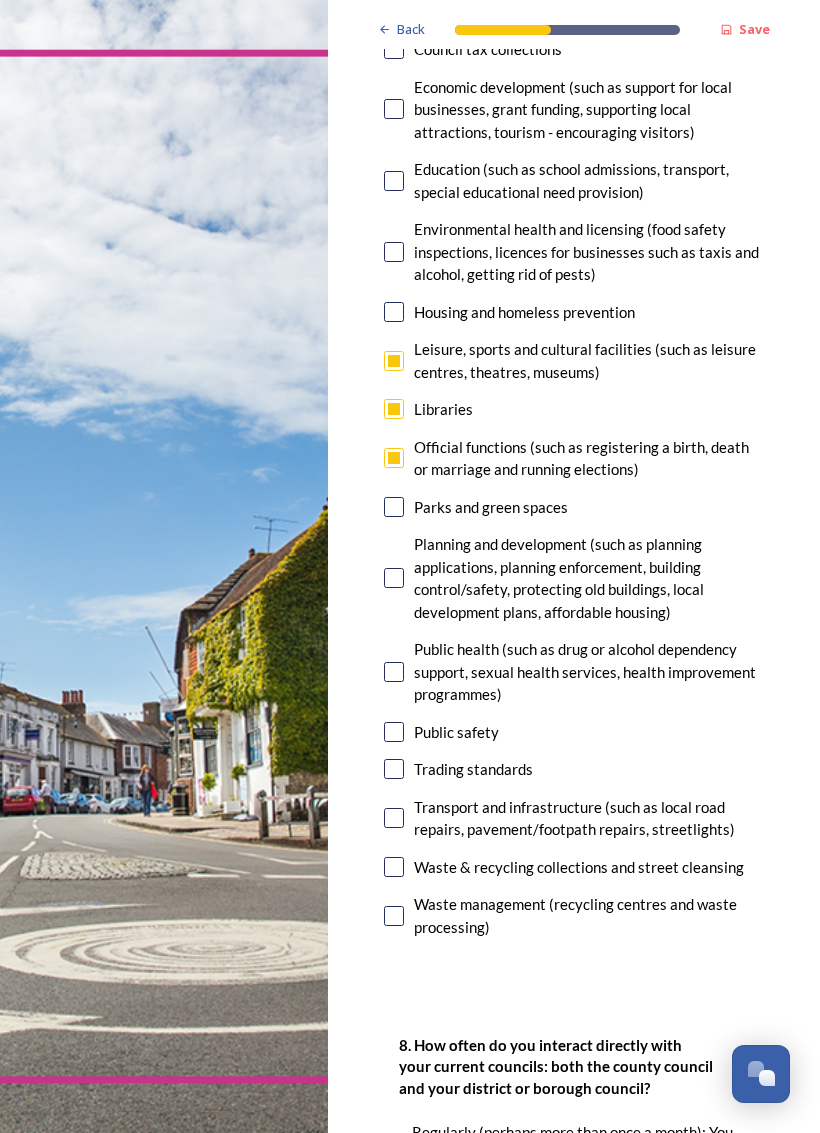 click at bounding box center (394, 507) 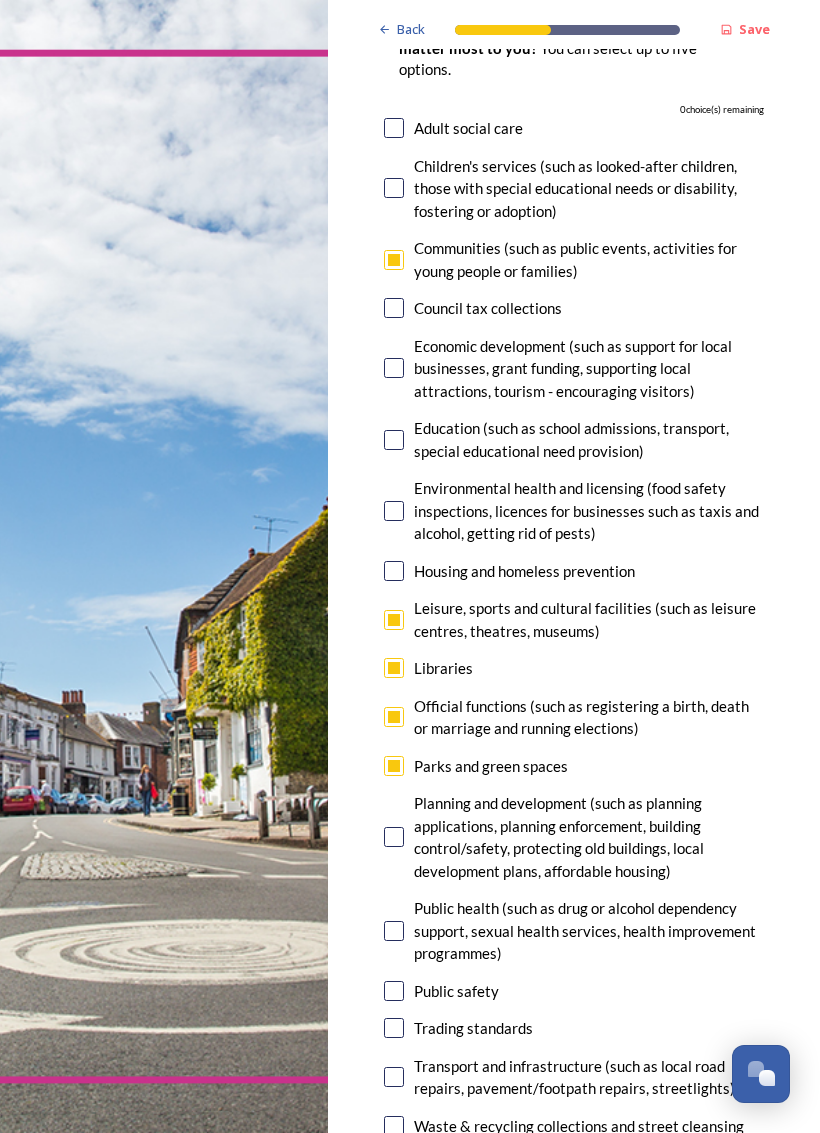 scroll, scrollTop: 254, scrollLeft: 0, axis: vertical 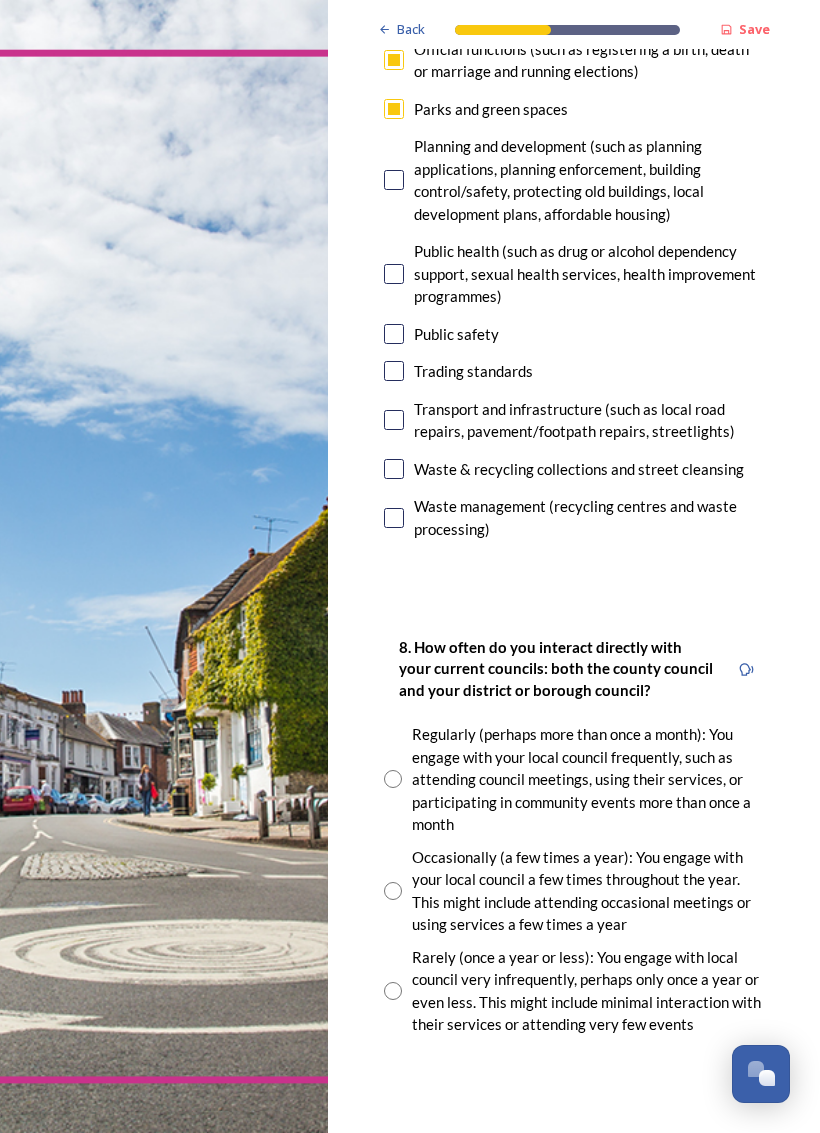 click at bounding box center (394, 420) 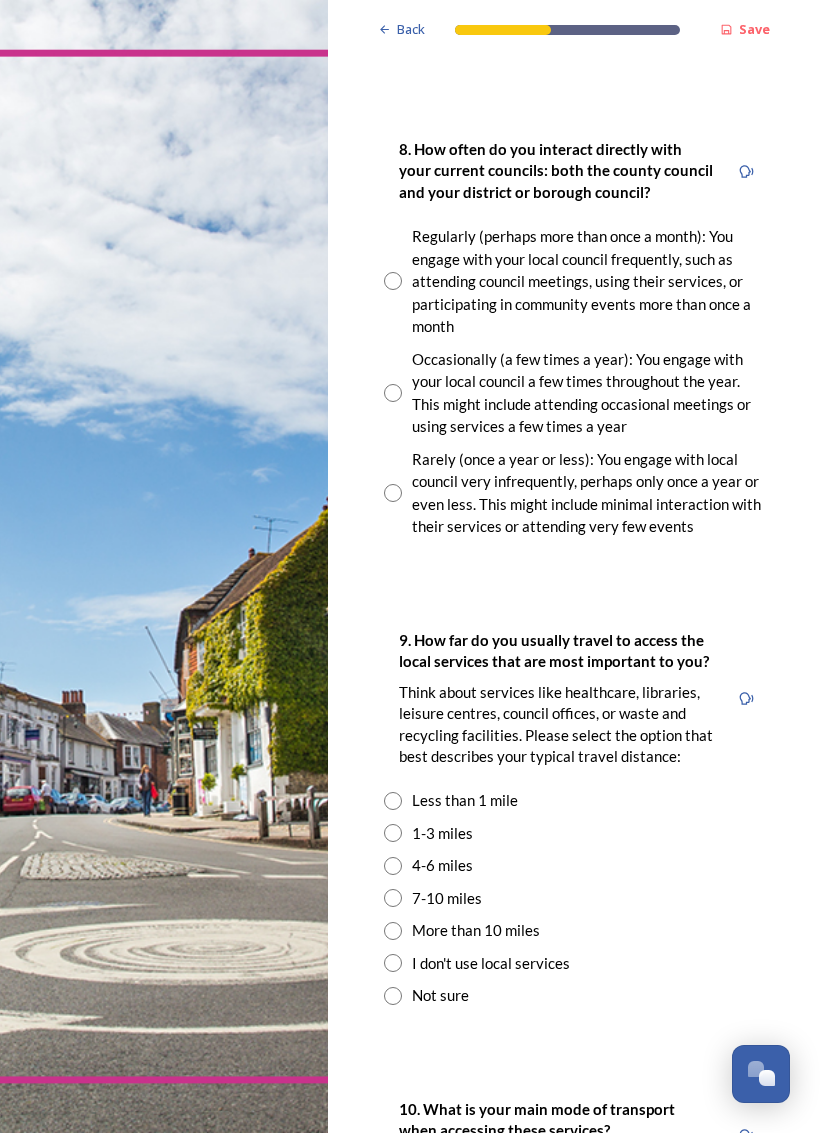 scroll, scrollTop: 1411, scrollLeft: 0, axis: vertical 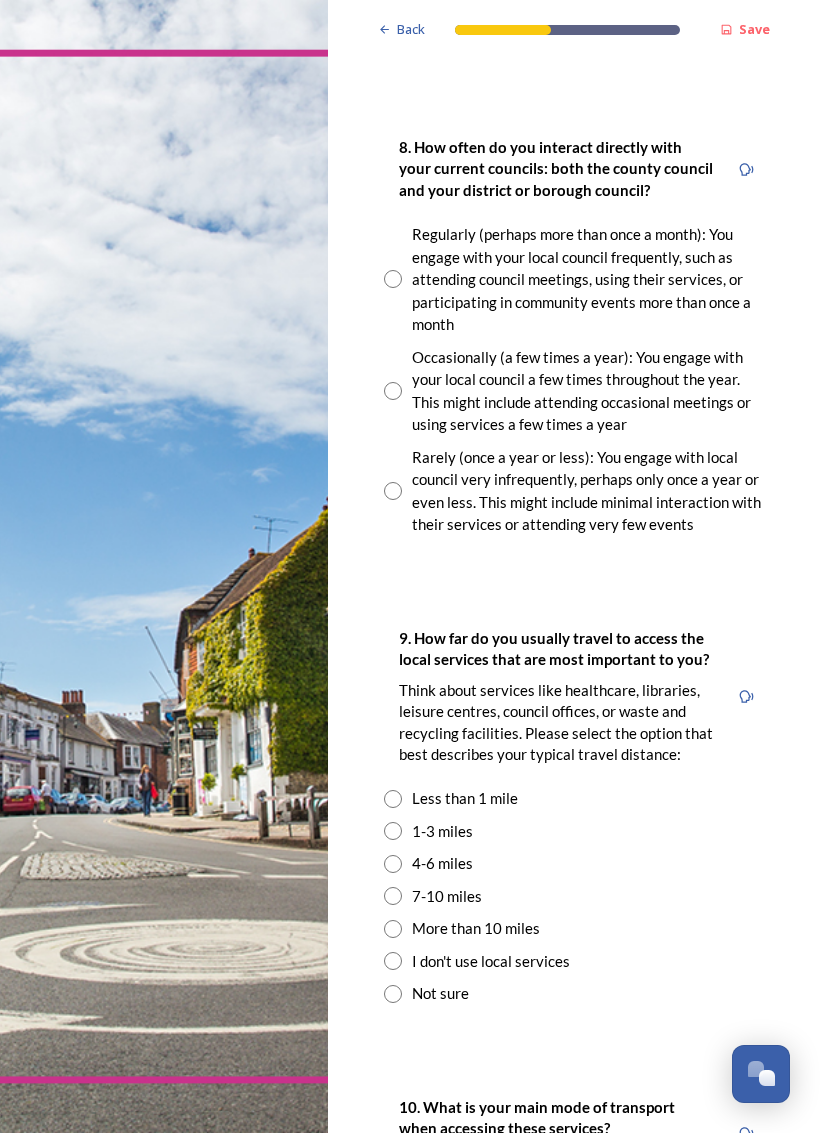 click at bounding box center (393, 491) 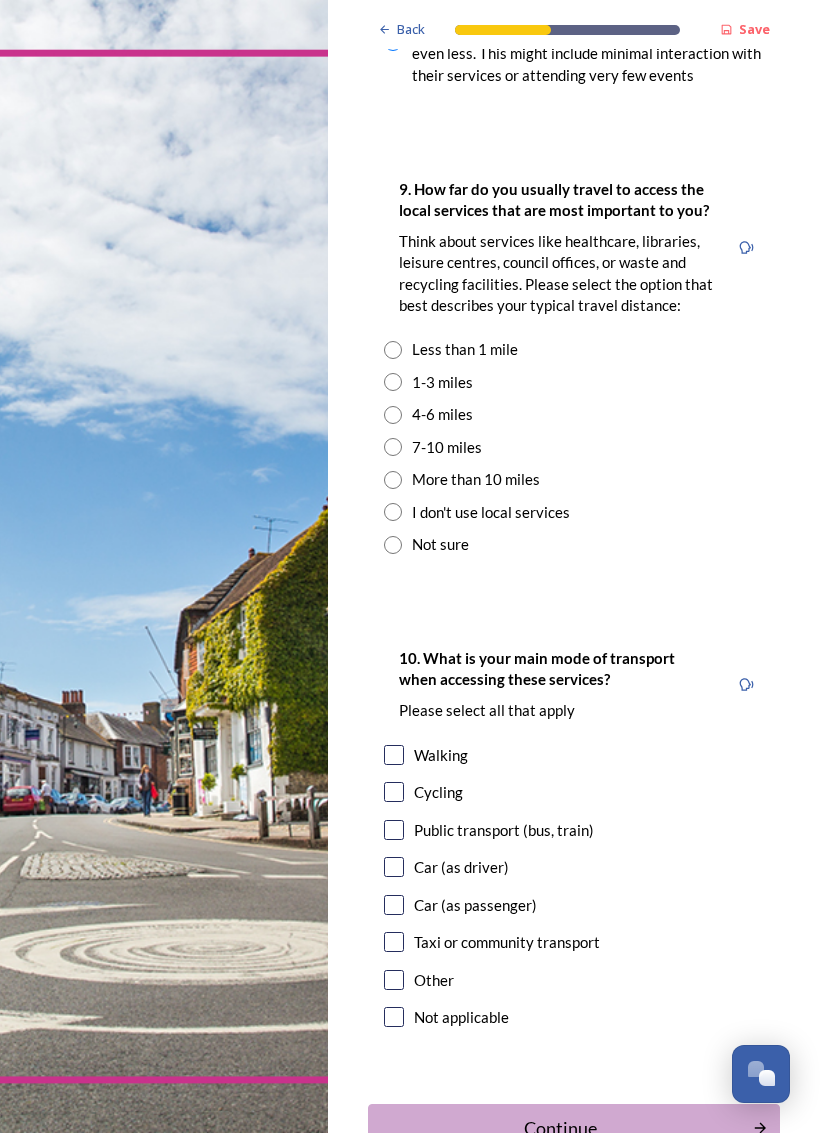 scroll, scrollTop: 1861, scrollLeft: 0, axis: vertical 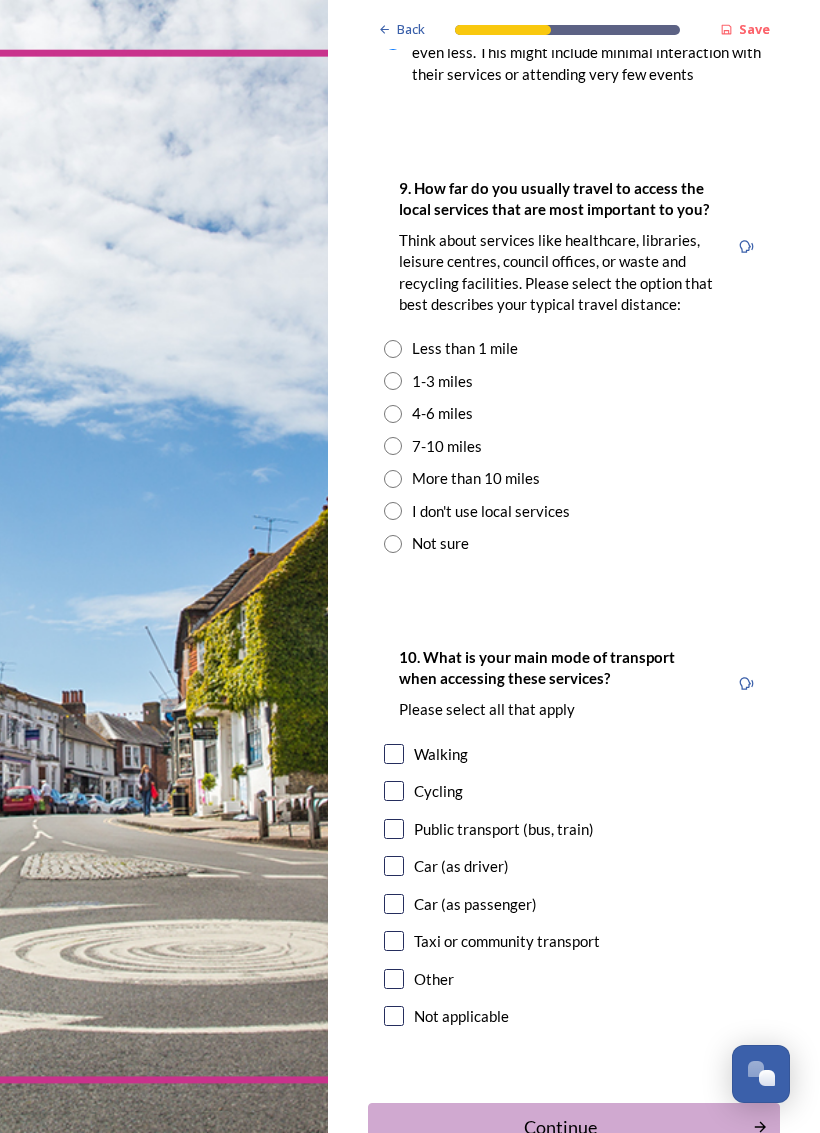 click at bounding box center [393, 414] 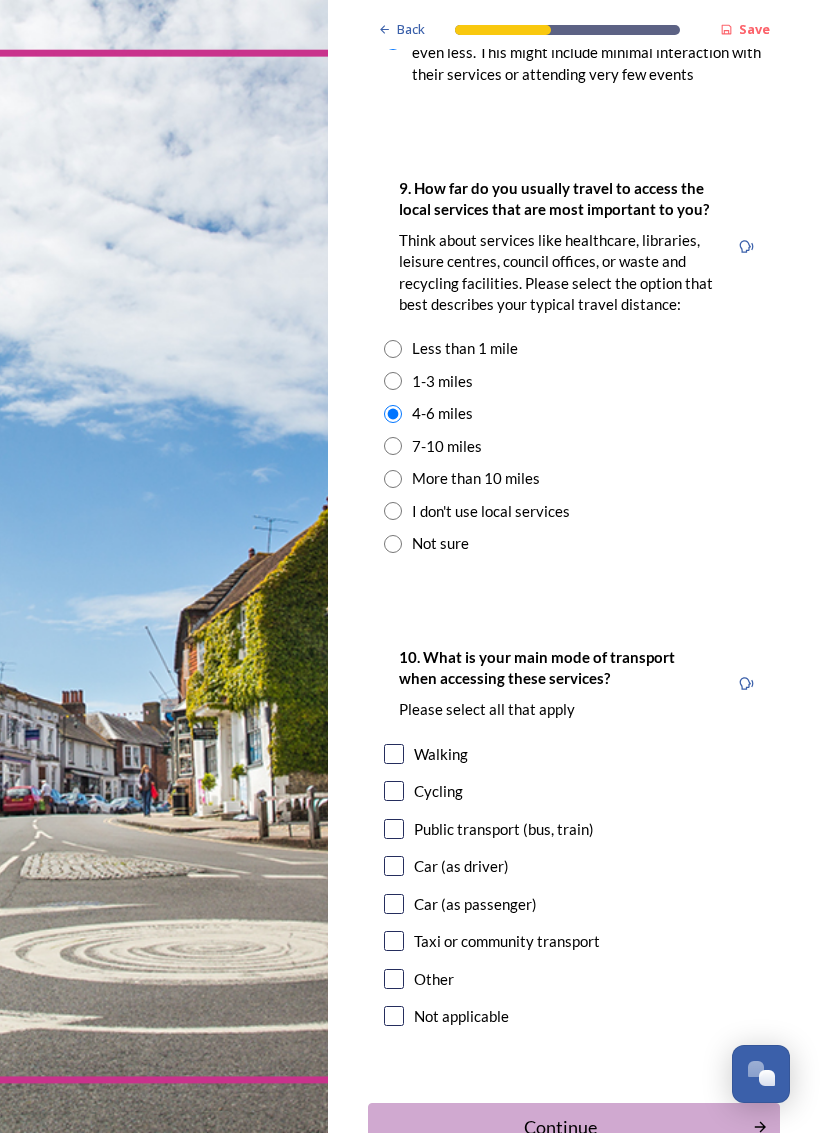click on "7-10 miles" at bounding box center [574, 446] 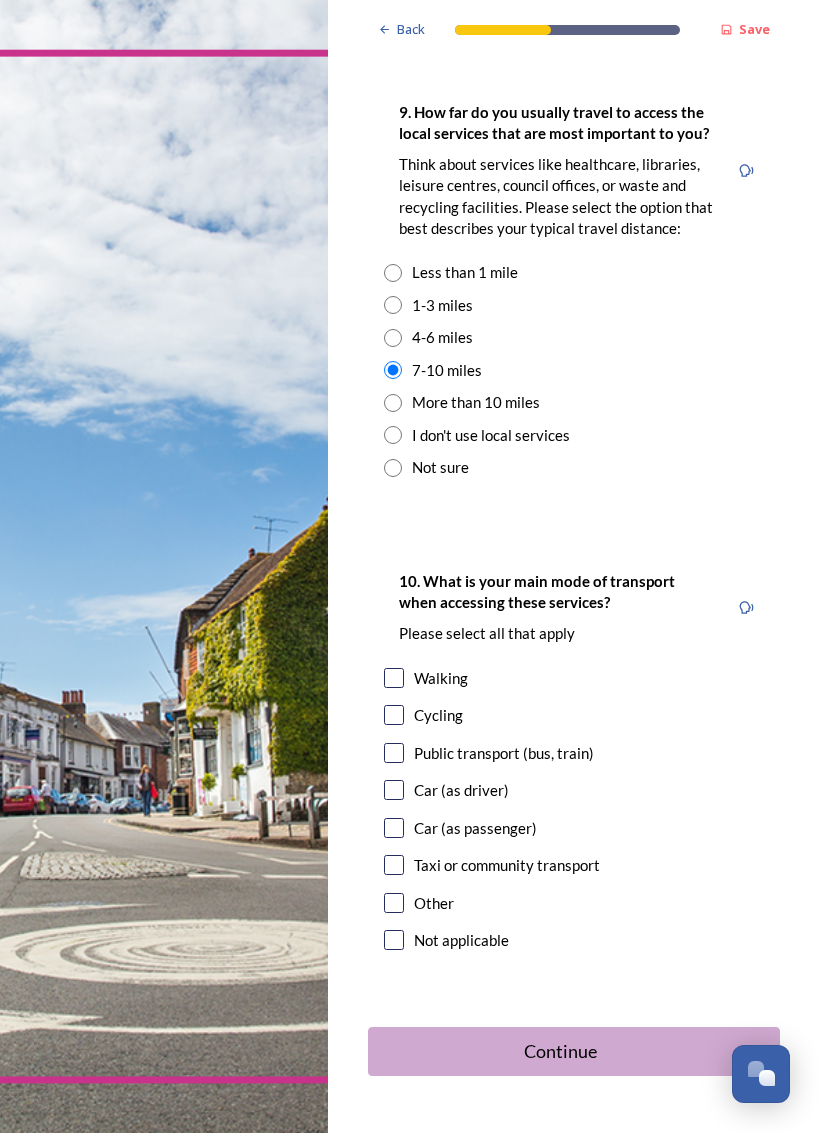 scroll, scrollTop: 1936, scrollLeft: 0, axis: vertical 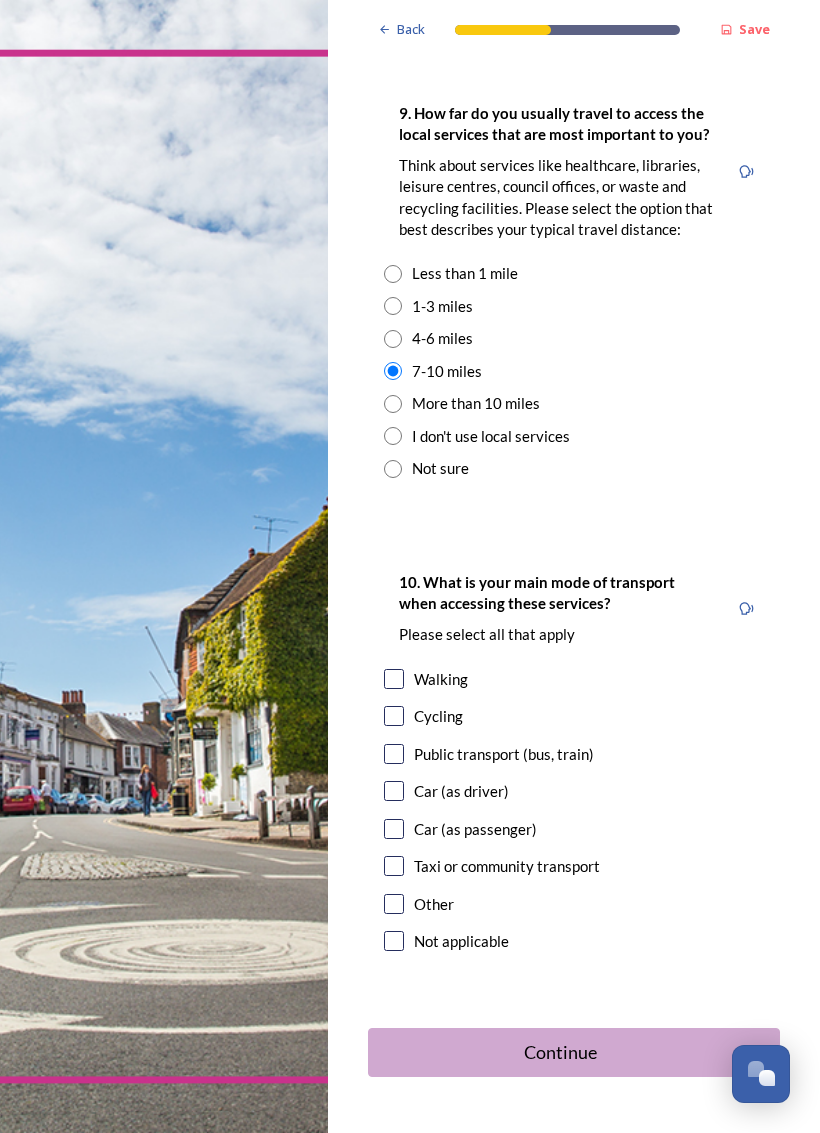 click on "Car (as driver)" at bounding box center (461, 791) 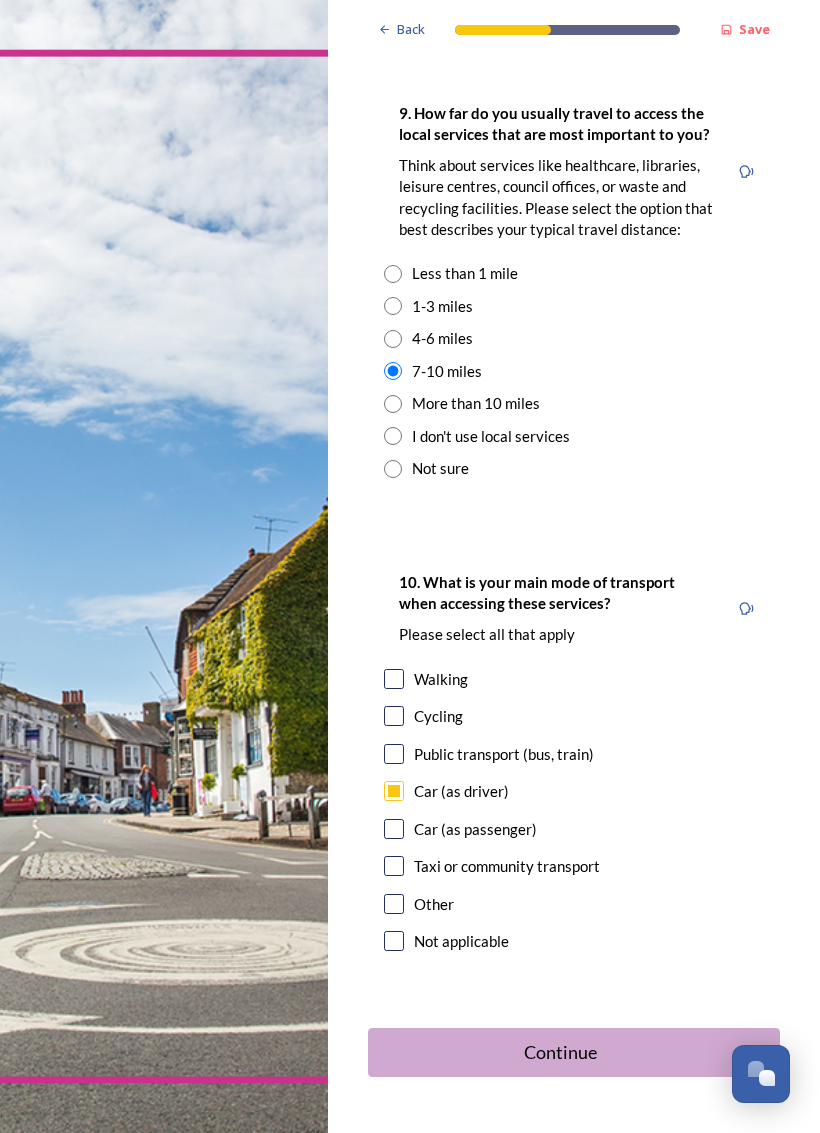 checkbox on "true" 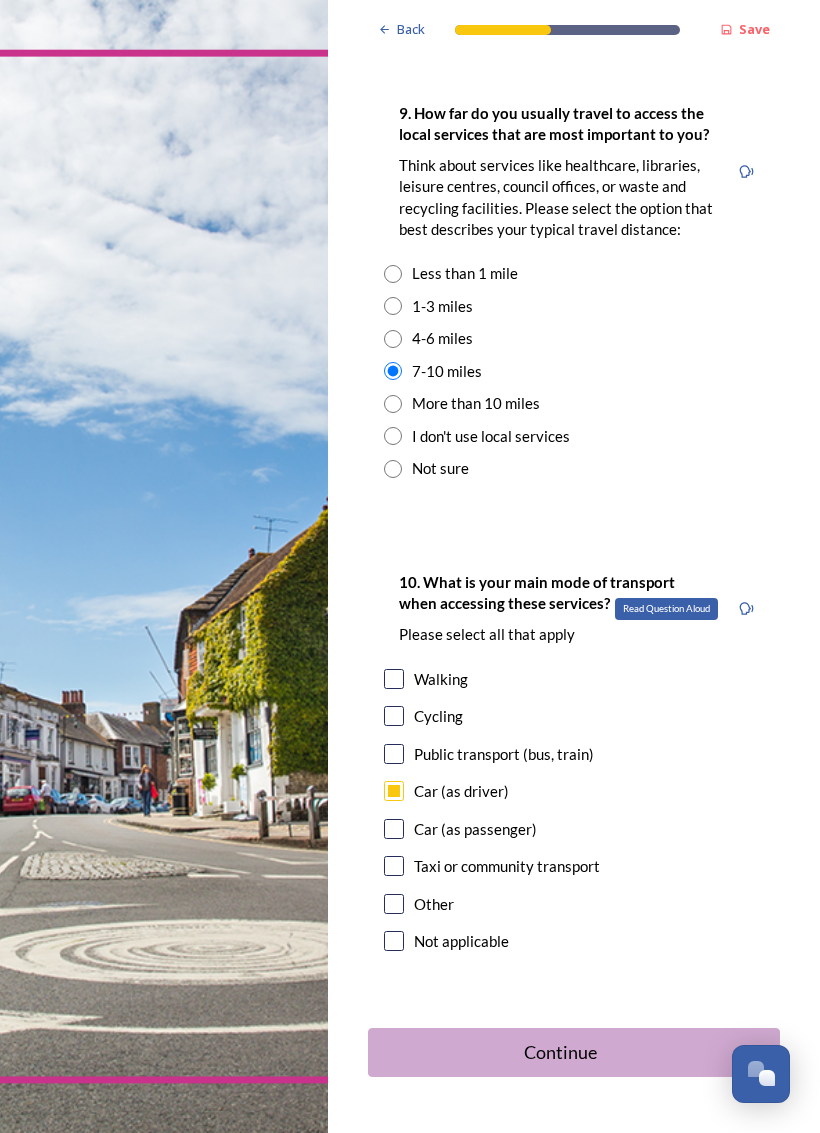 click on "Read Question Aloud" at bounding box center [746, 609] 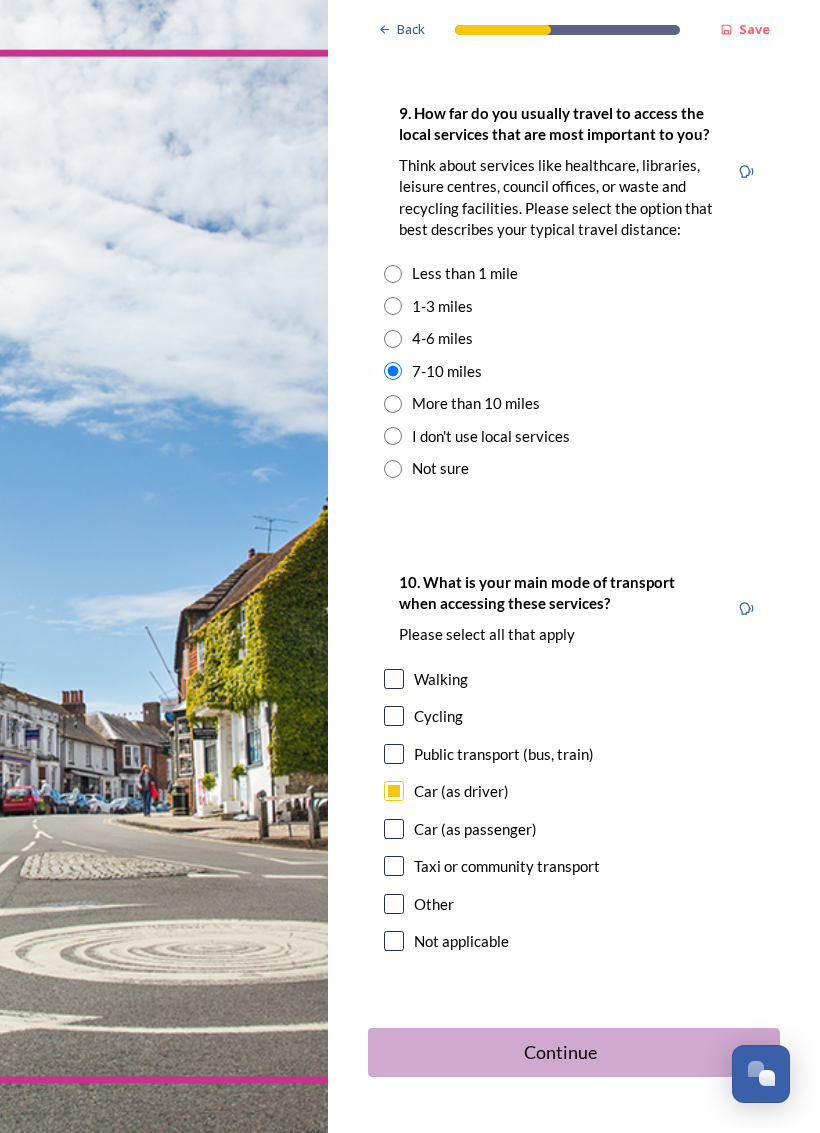 click on "Continue" at bounding box center [560, 1052] 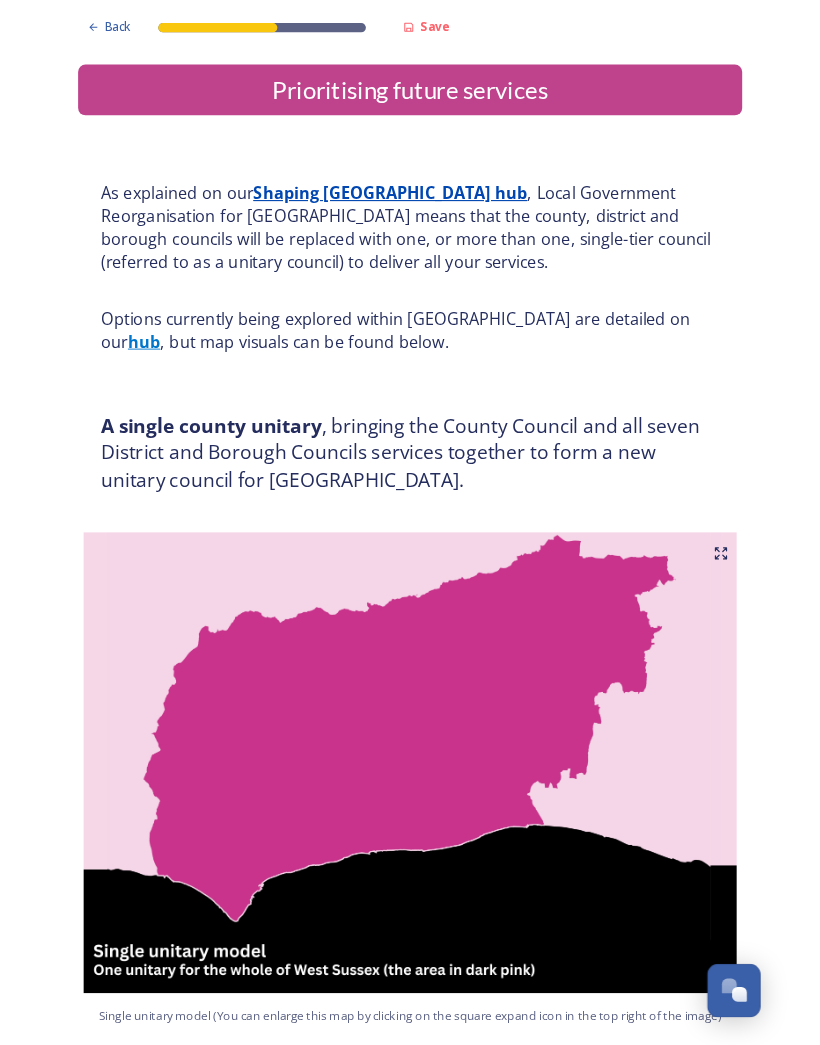 scroll, scrollTop: 0, scrollLeft: 0, axis: both 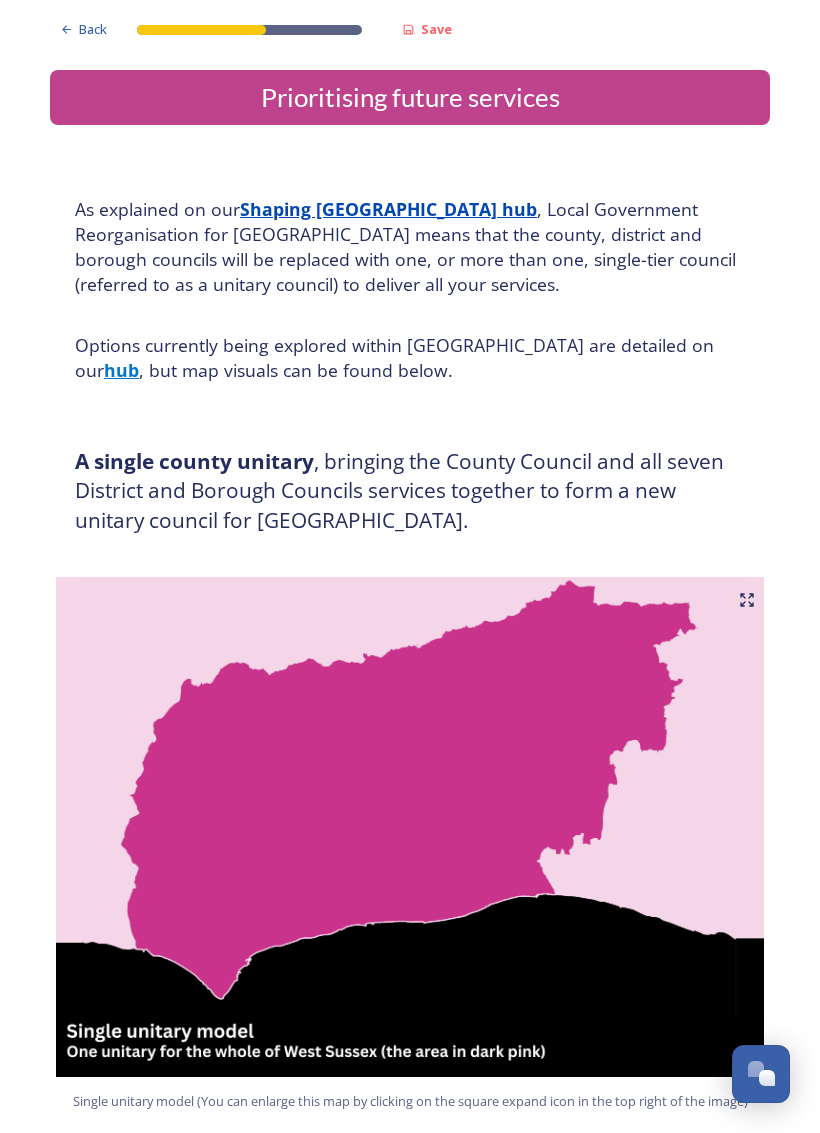click at bounding box center [767, 1078] 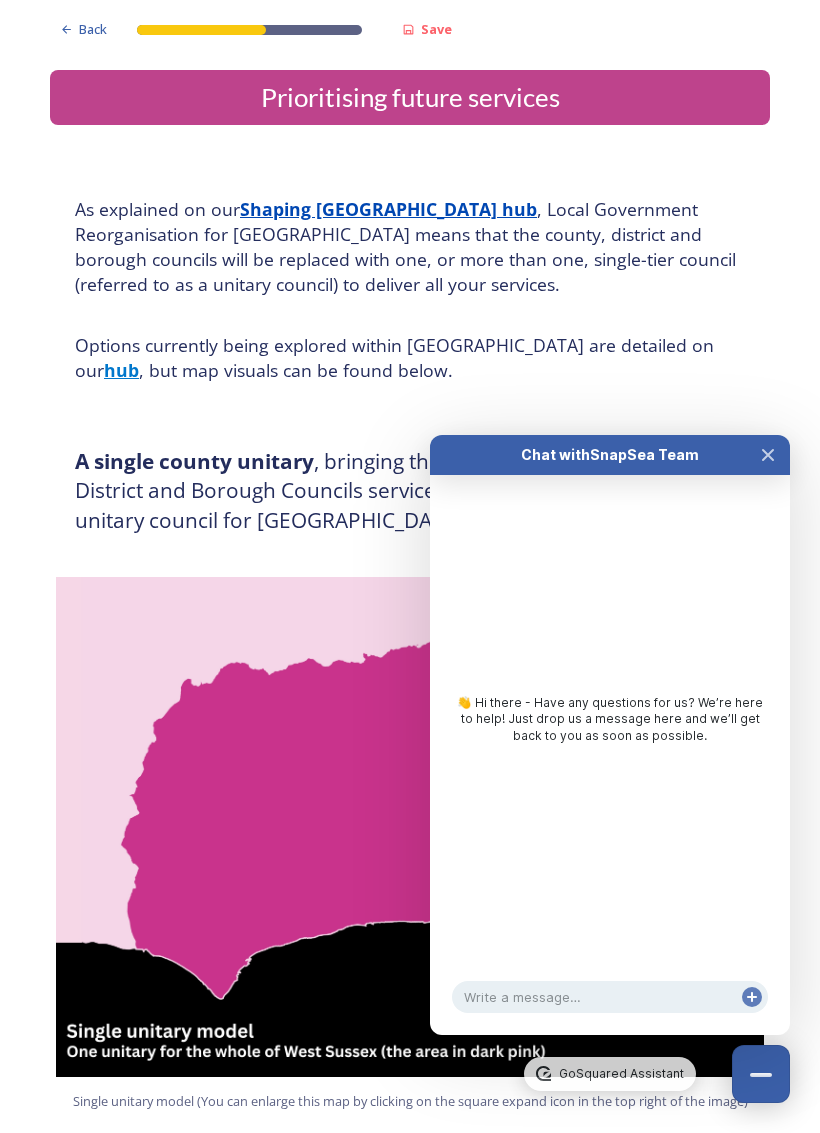 click 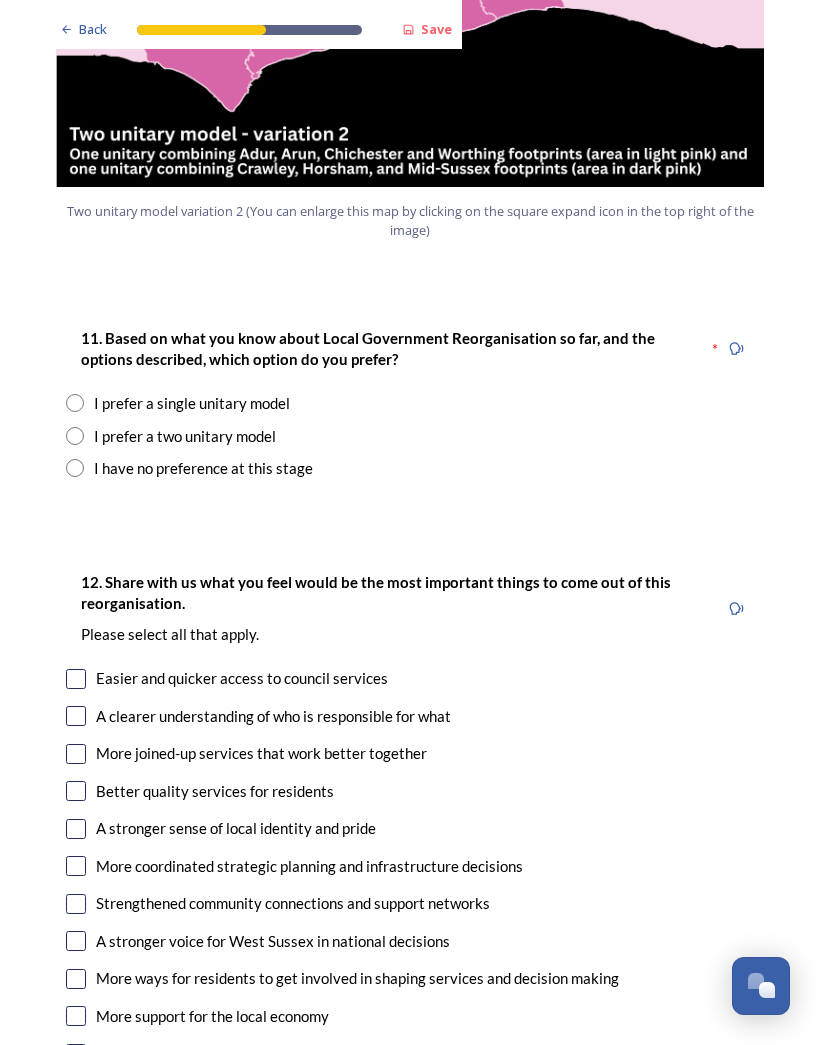 scroll, scrollTop: 2472, scrollLeft: 0, axis: vertical 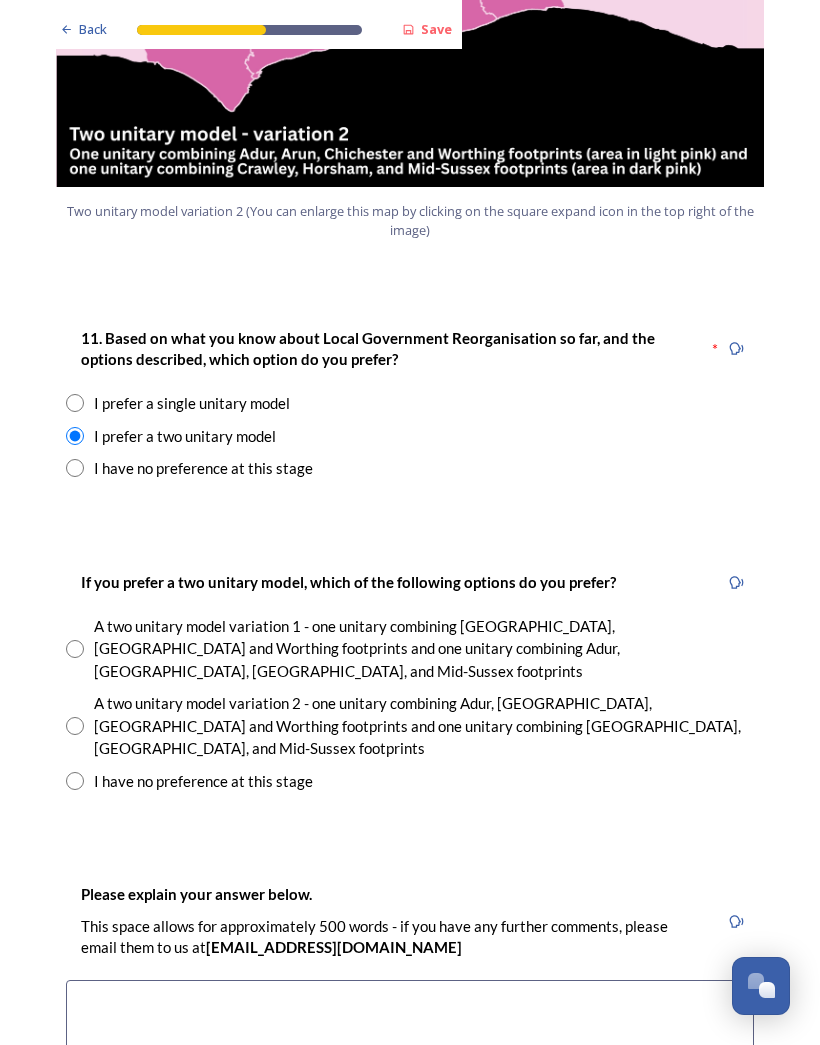 click at bounding box center (75, 726) 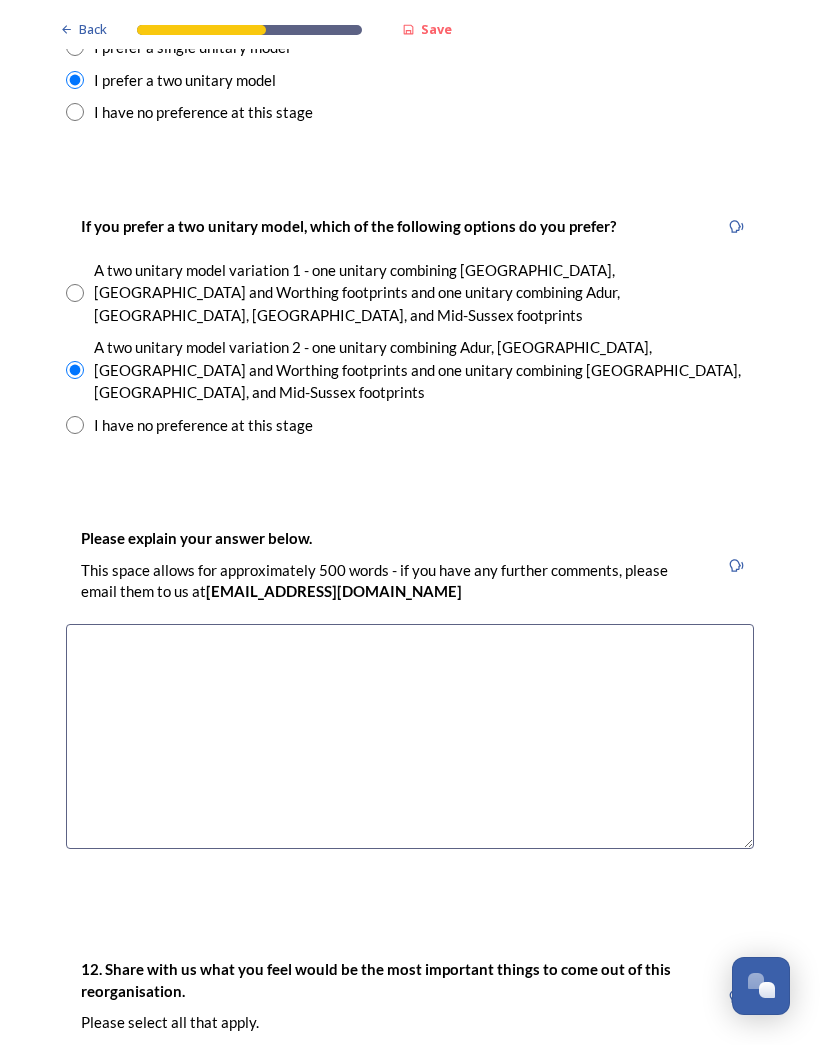 scroll, scrollTop: 2828, scrollLeft: 0, axis: vertical 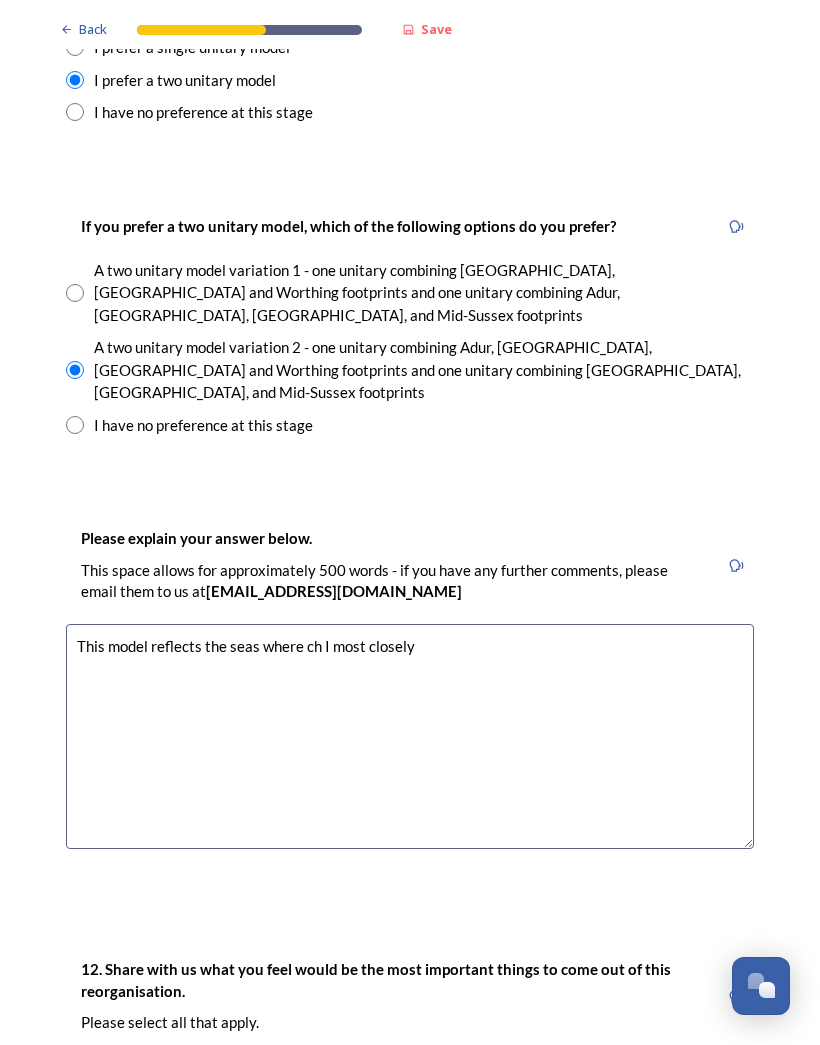 click on "This model reflects the seas where ch I most closely" at bounding box center (410, 736) 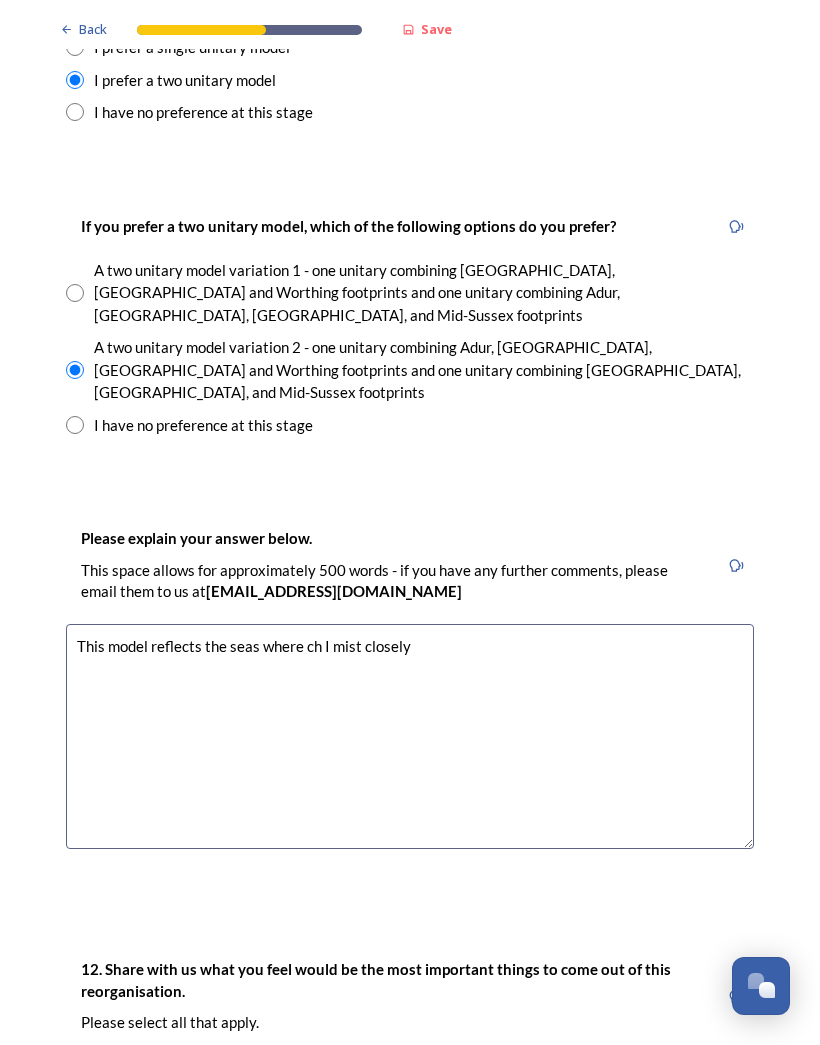 click on "This model reflects the seas where ch I mist closely" at bounding box center [410, 736] 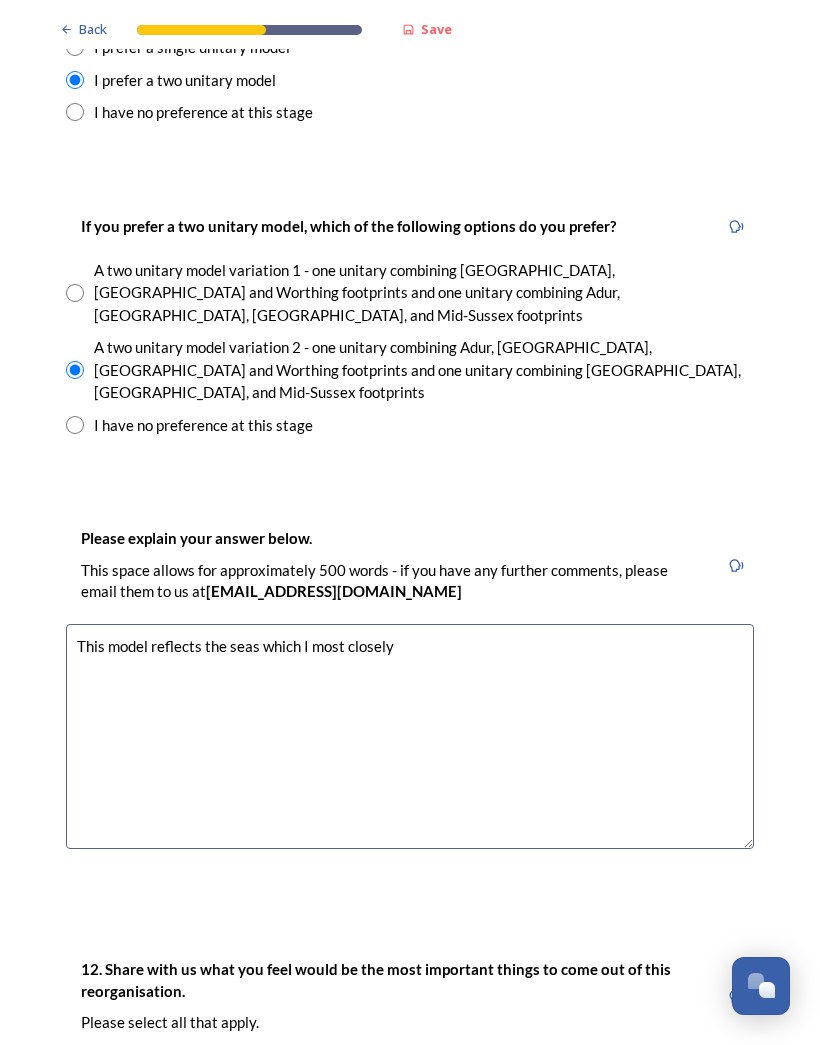 click on "This model reflects the seas which I most closely" at bounding box center [410, 736] 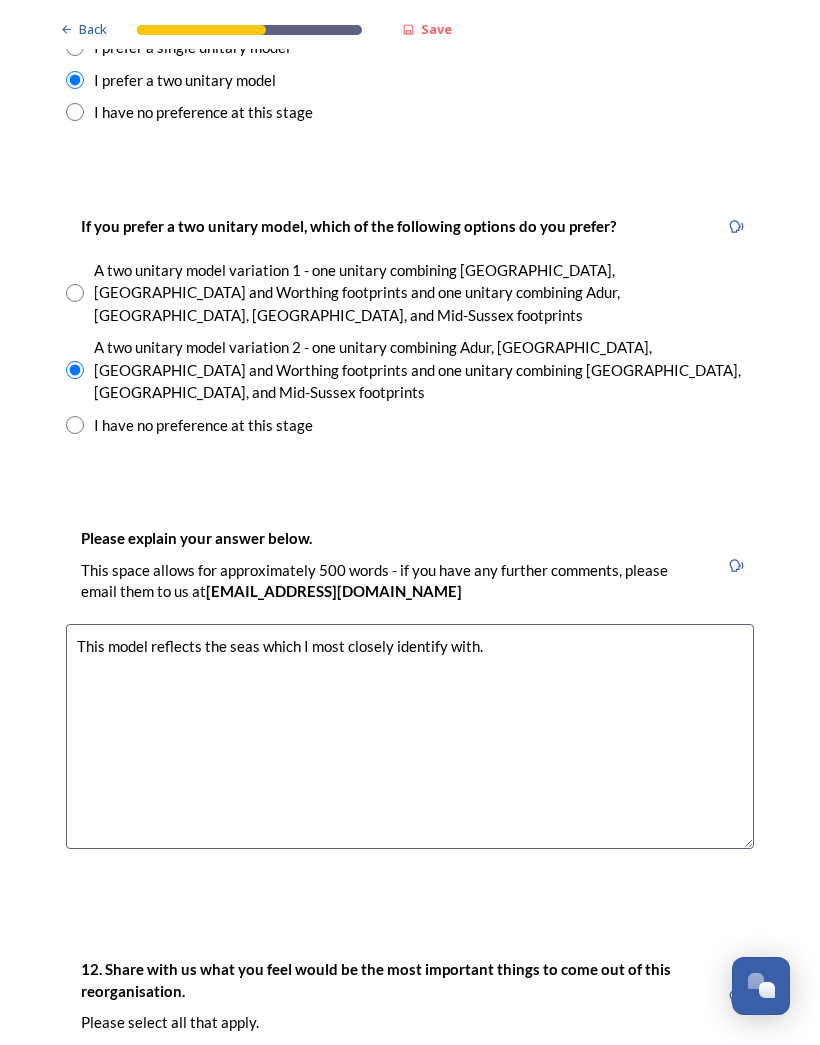 click on "This model reflects the seas which I most closely identify with." at bounding box center (410, 736) 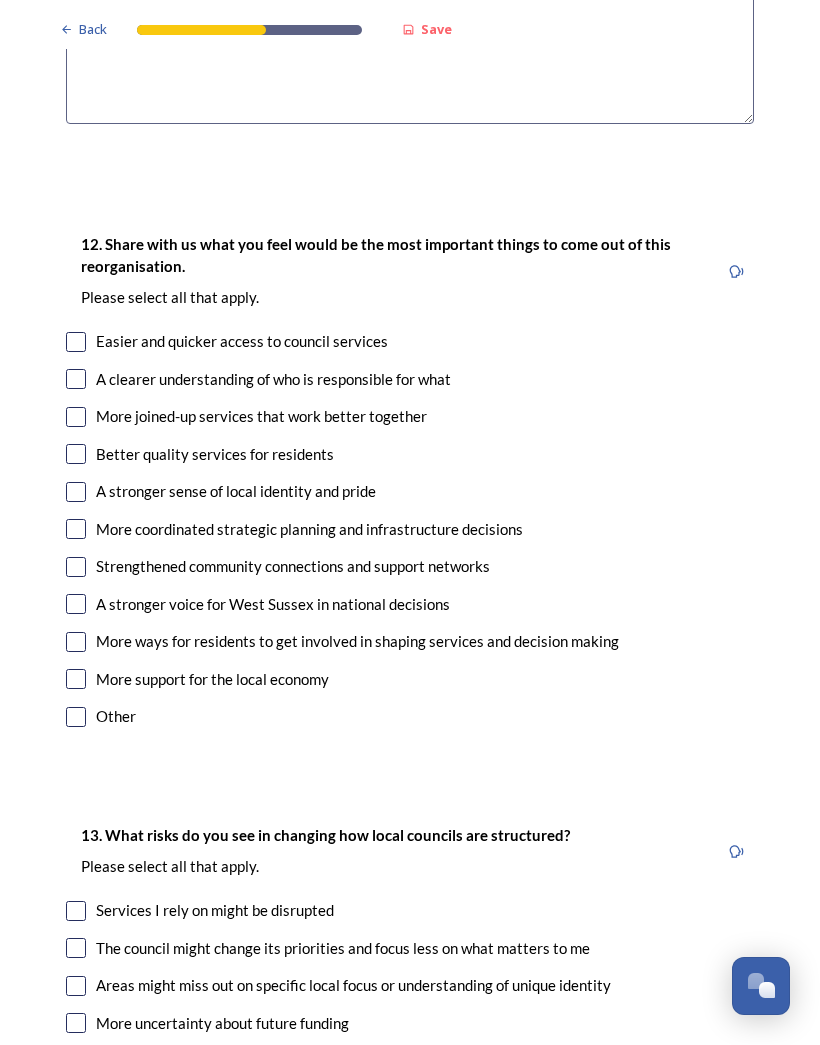 scroll, scrollTop: 3553, scrollLeft: 0, axis: vertical 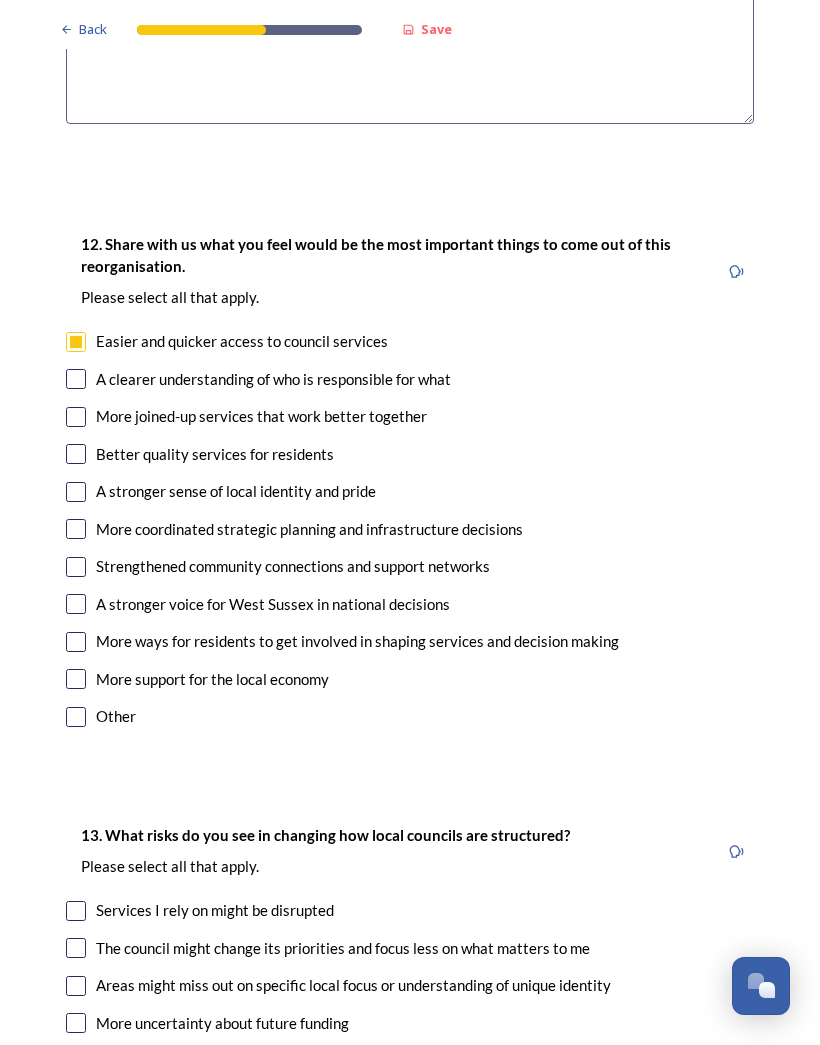 click at bounding box center (76, 379) 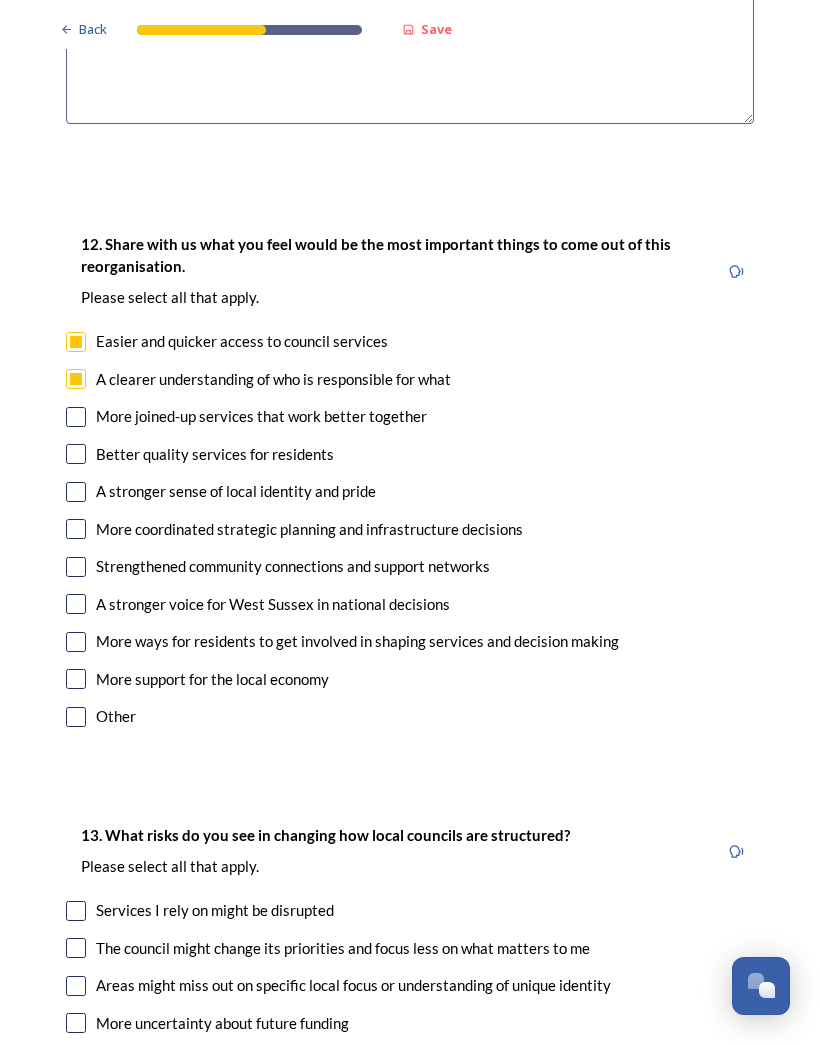 click at bounding box center (76, 417) 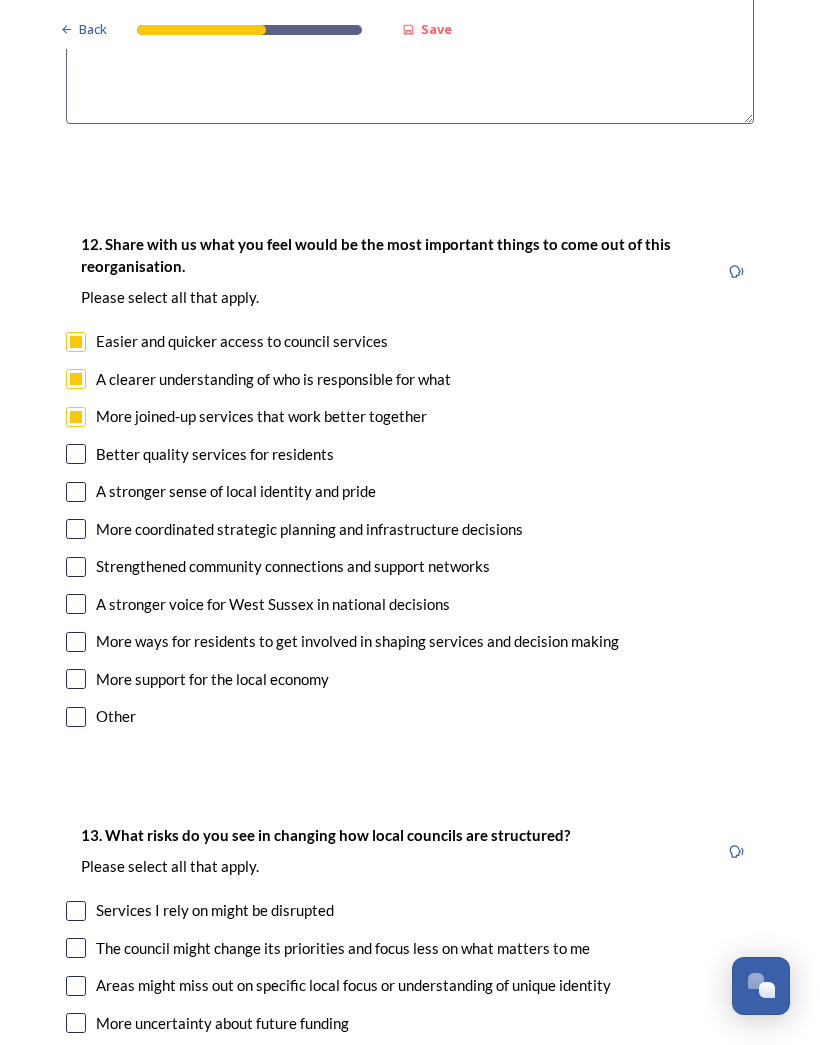click on "Better quality services for residents" at bounding box center (410, 454) 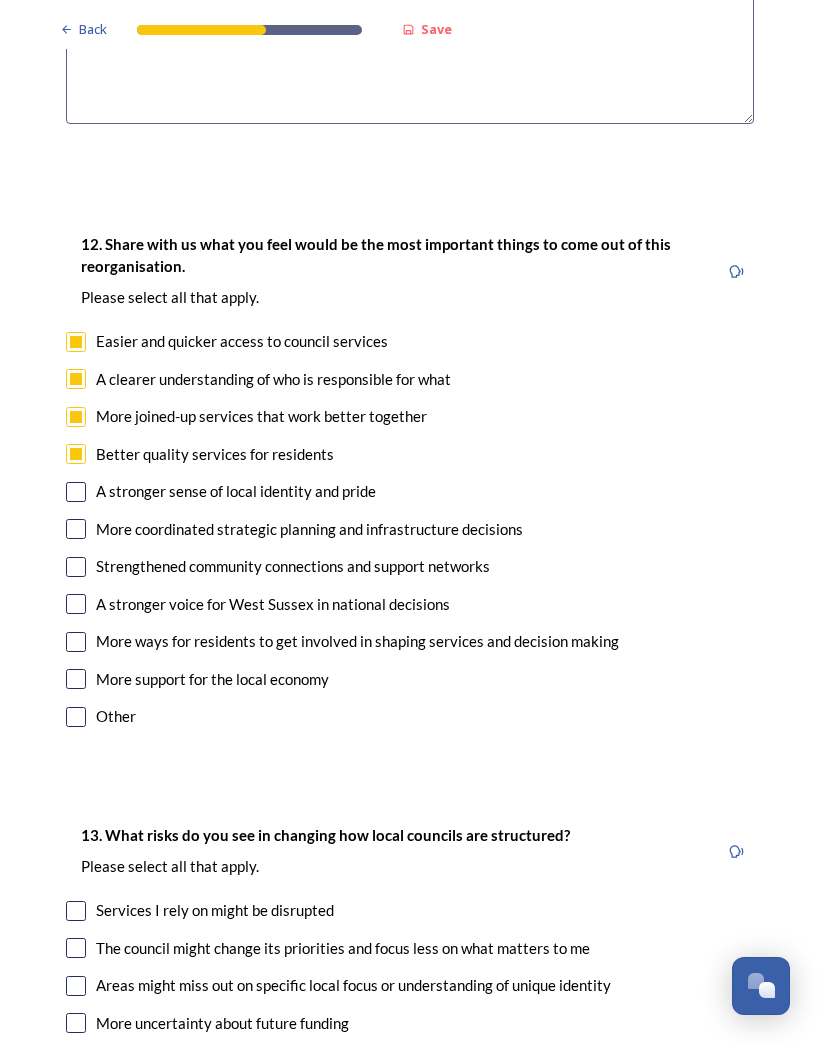 checkbox on "true" 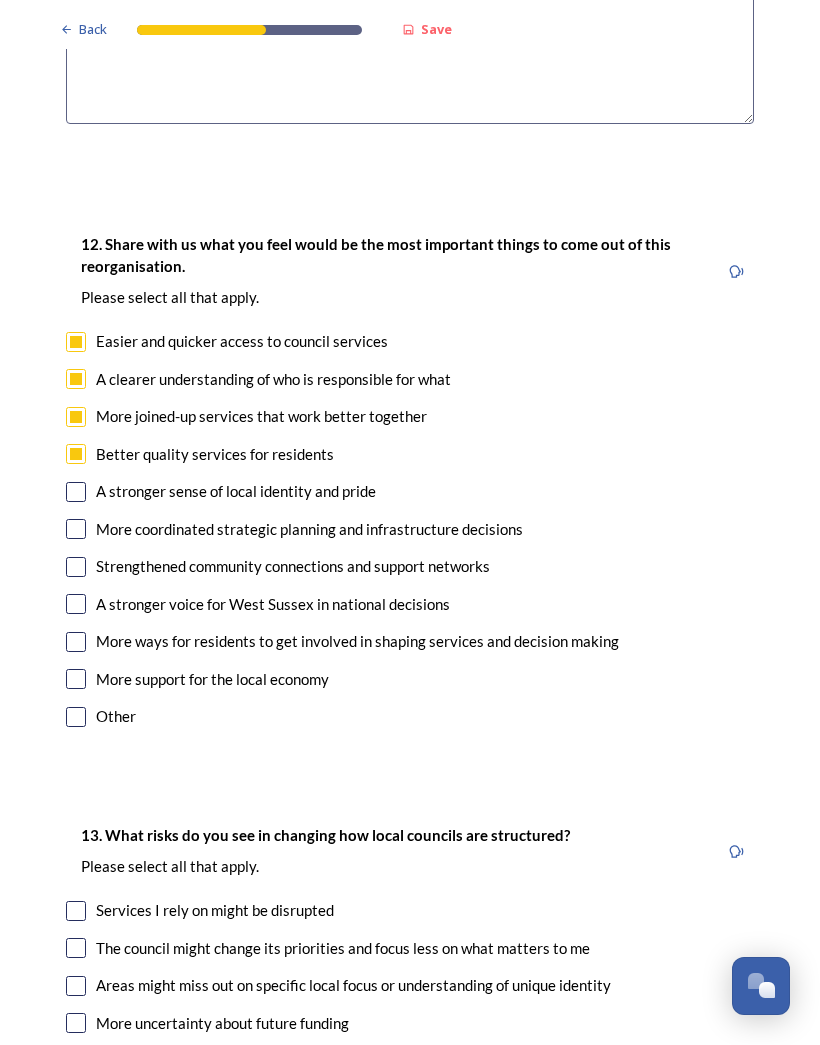 click at bounding box center [76, 492] 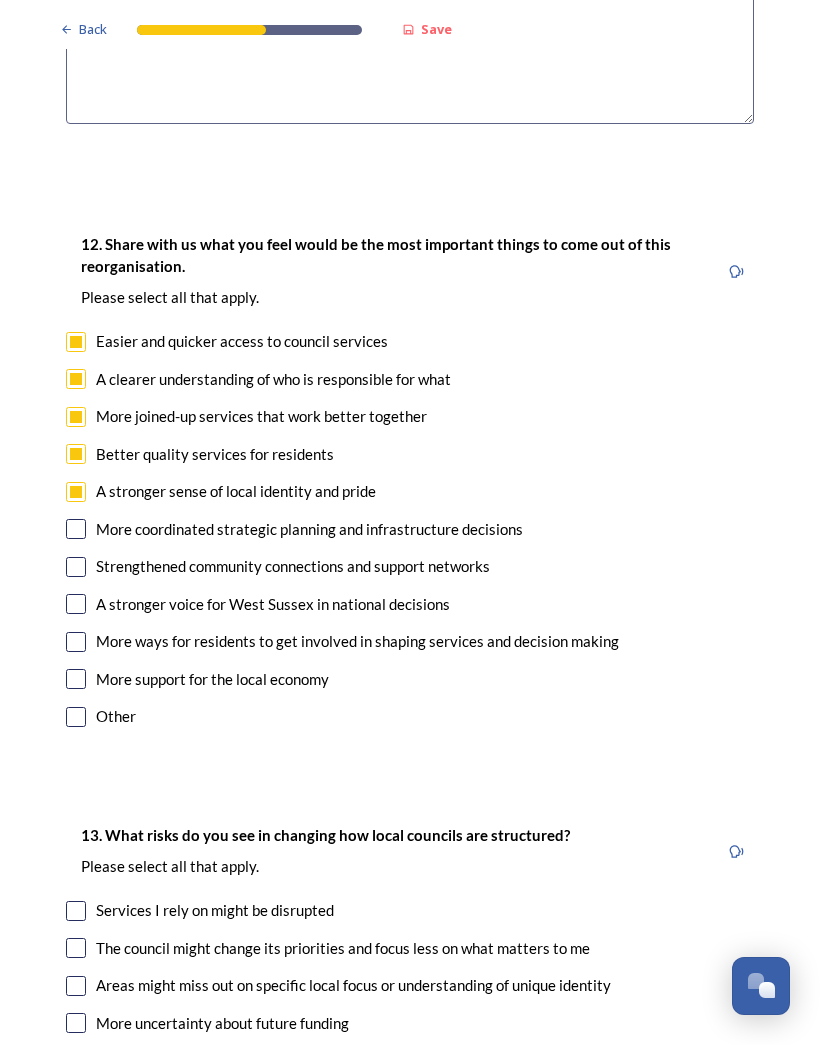 click at bounding box center (76, 529) 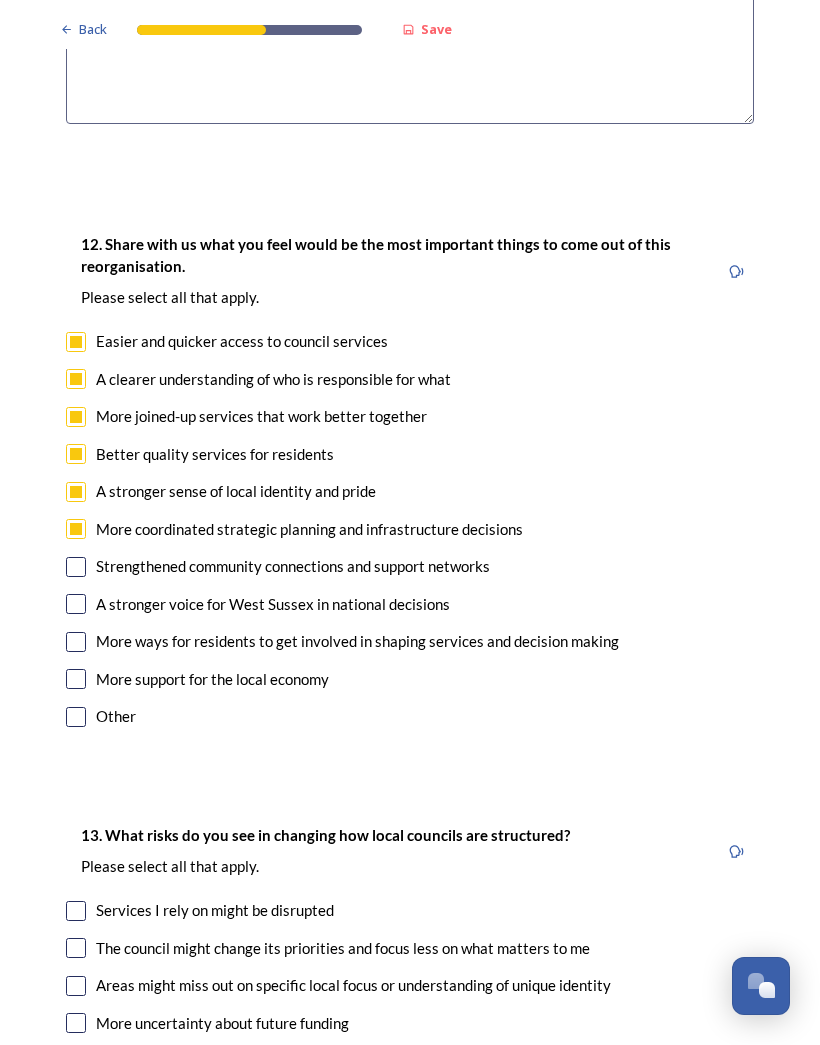 click on "More coordinated strategic planning and infrastructure decisions" at bounding box center (410, 529) 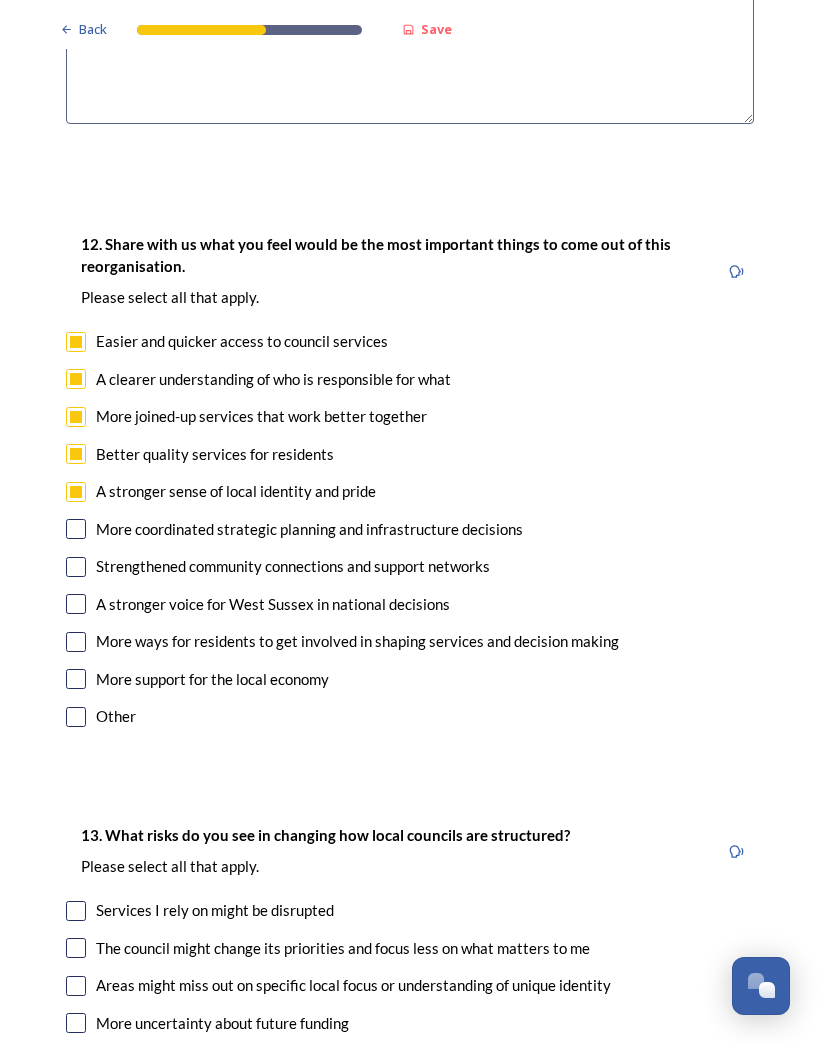 checkbox on "false" 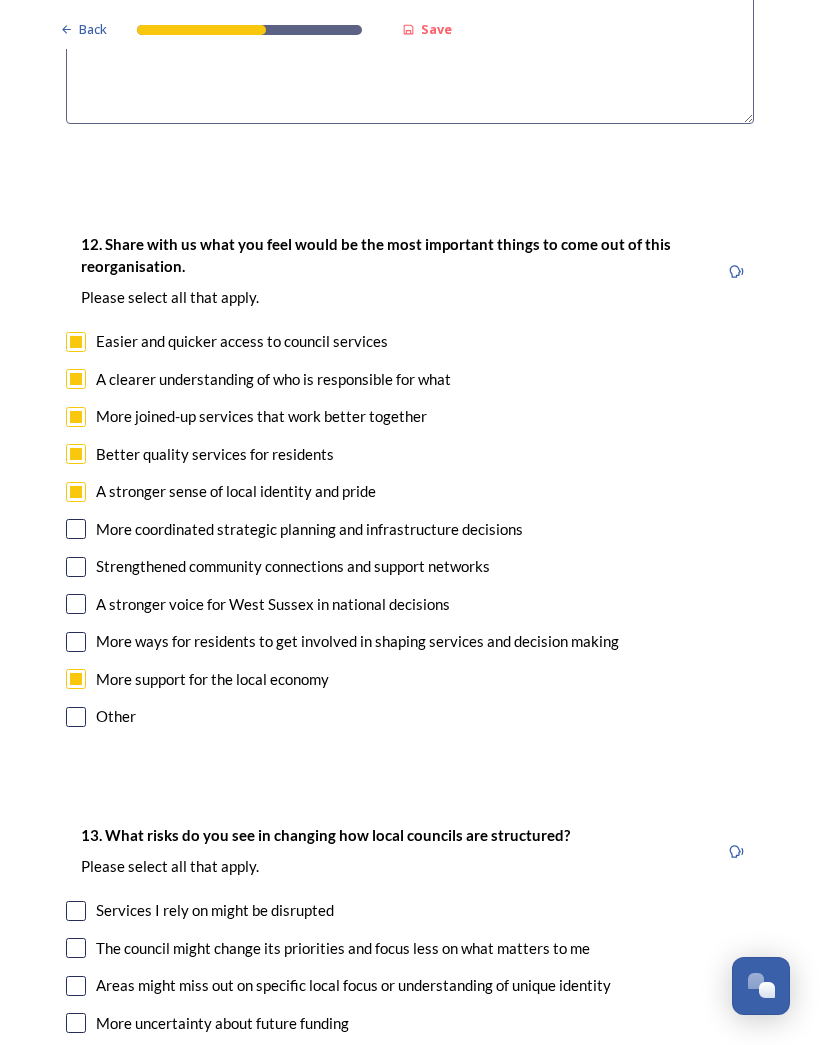 click at bounding box center [76, 529] 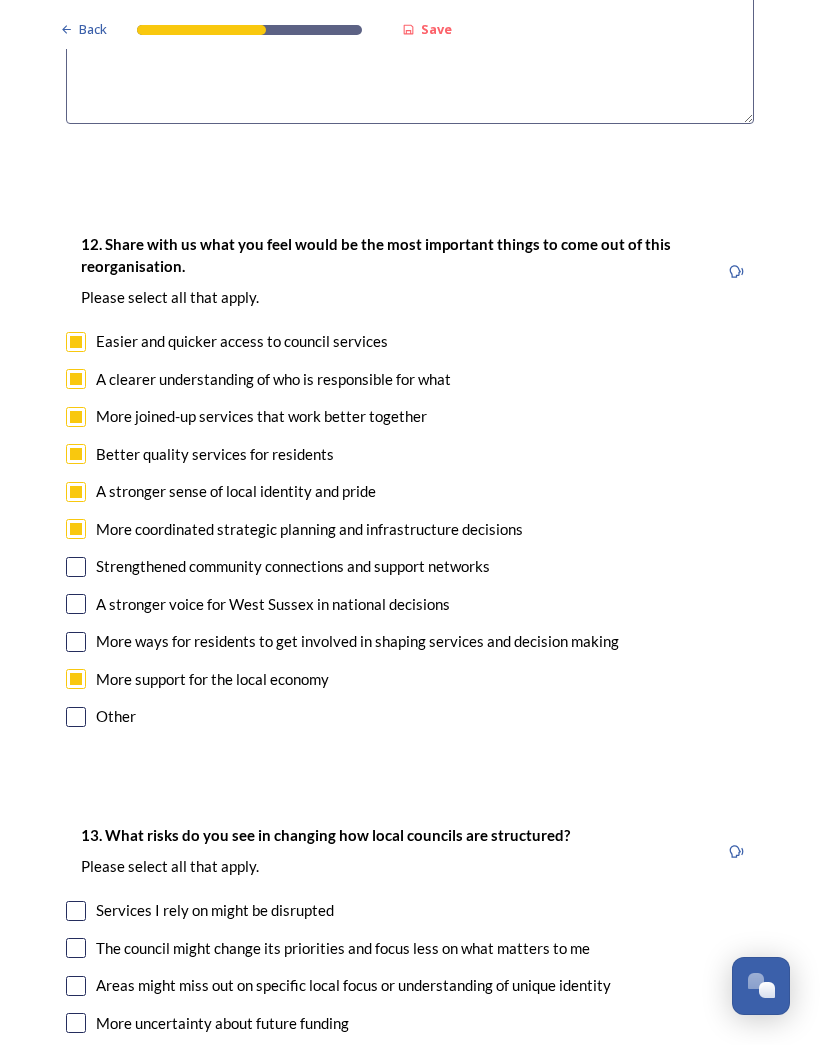 click at bounding box center (76, 567) 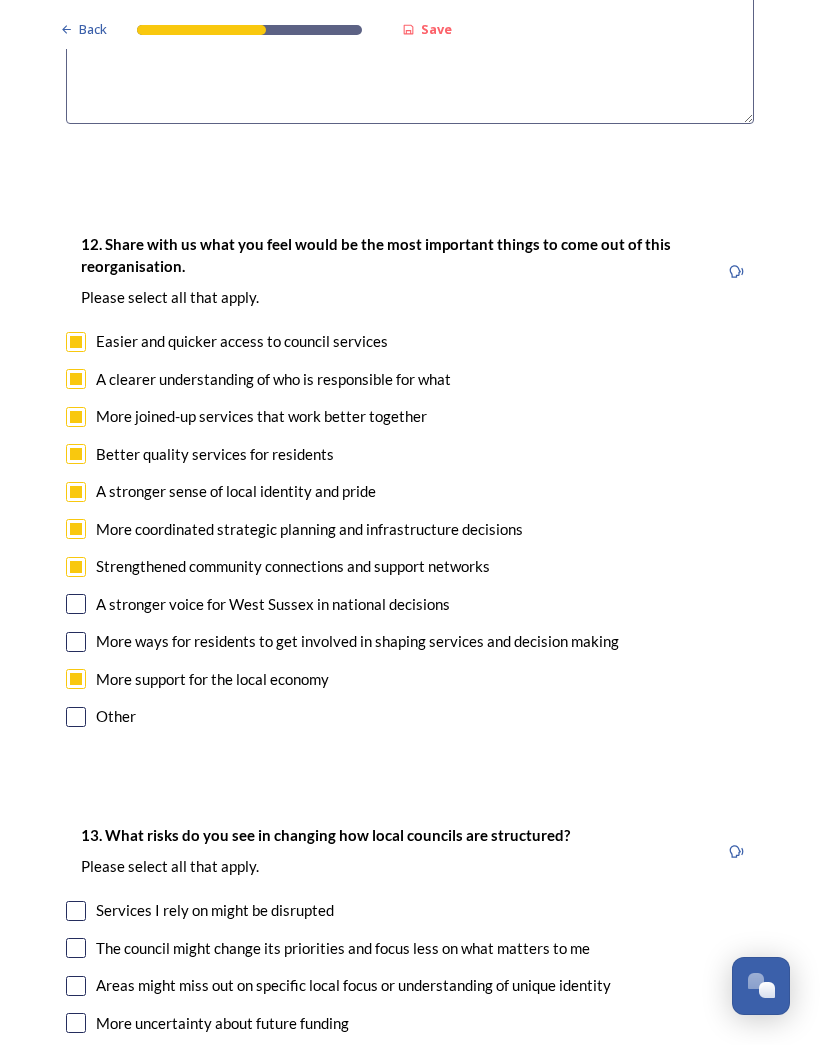 click at bounding box center (76, 604) 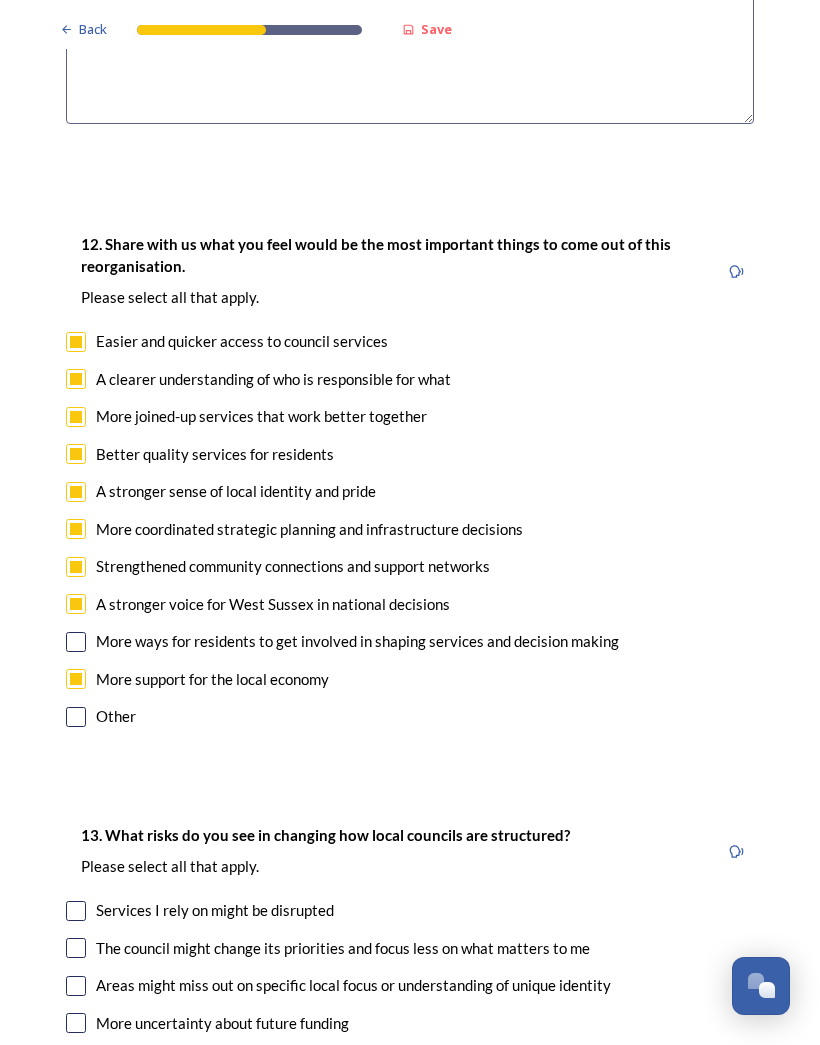 click on "More ways for residents to get involved in shaping services and decision making" at bounding box center [410, 641] 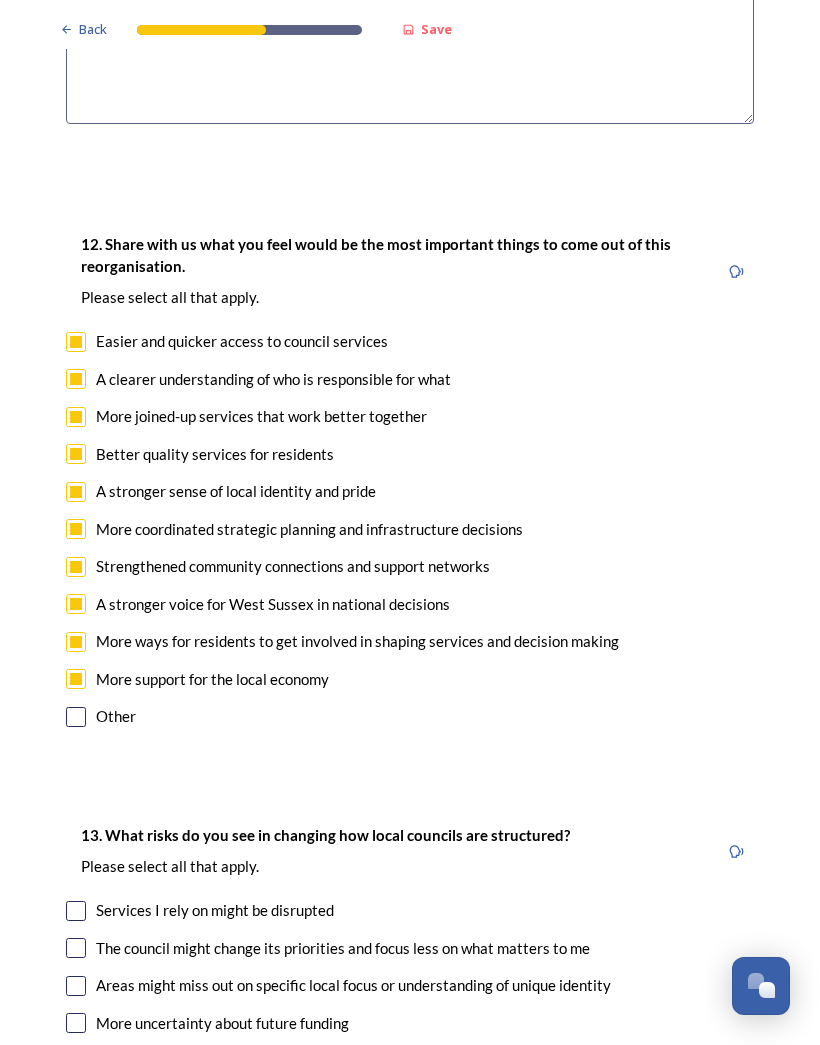 checkbox on "true" 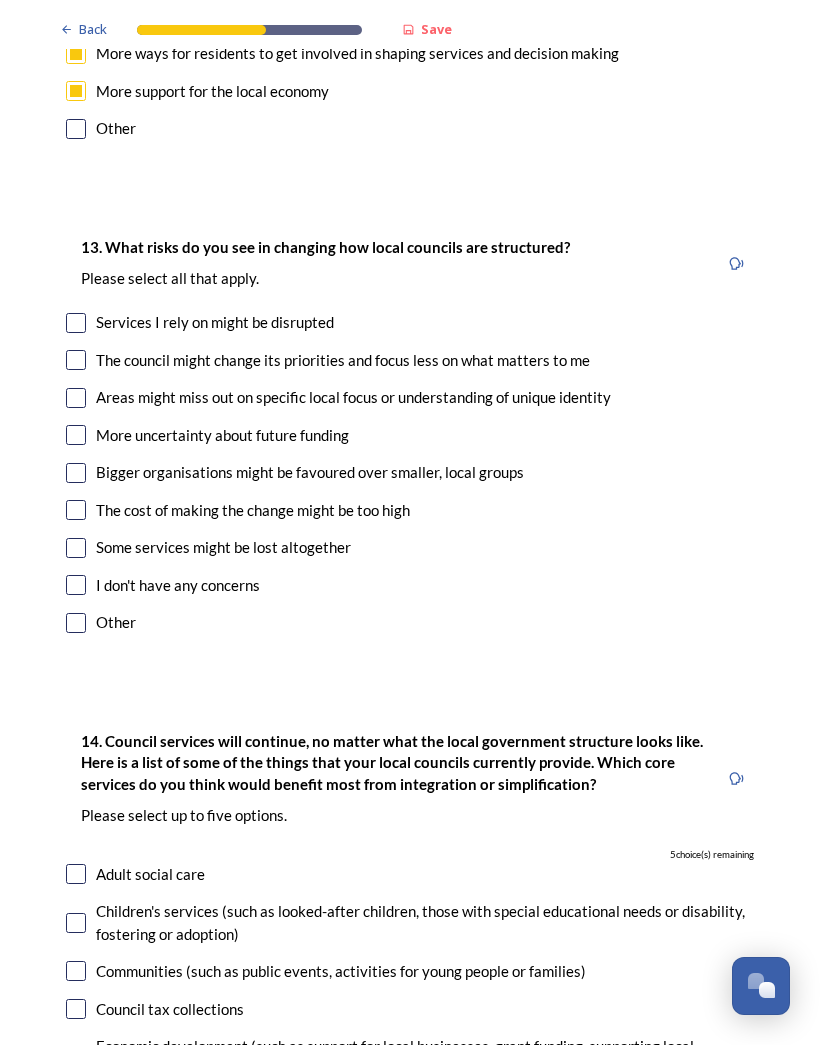 scroll, scrollTop: 4141, scrollLeft: 0, axis: vertical 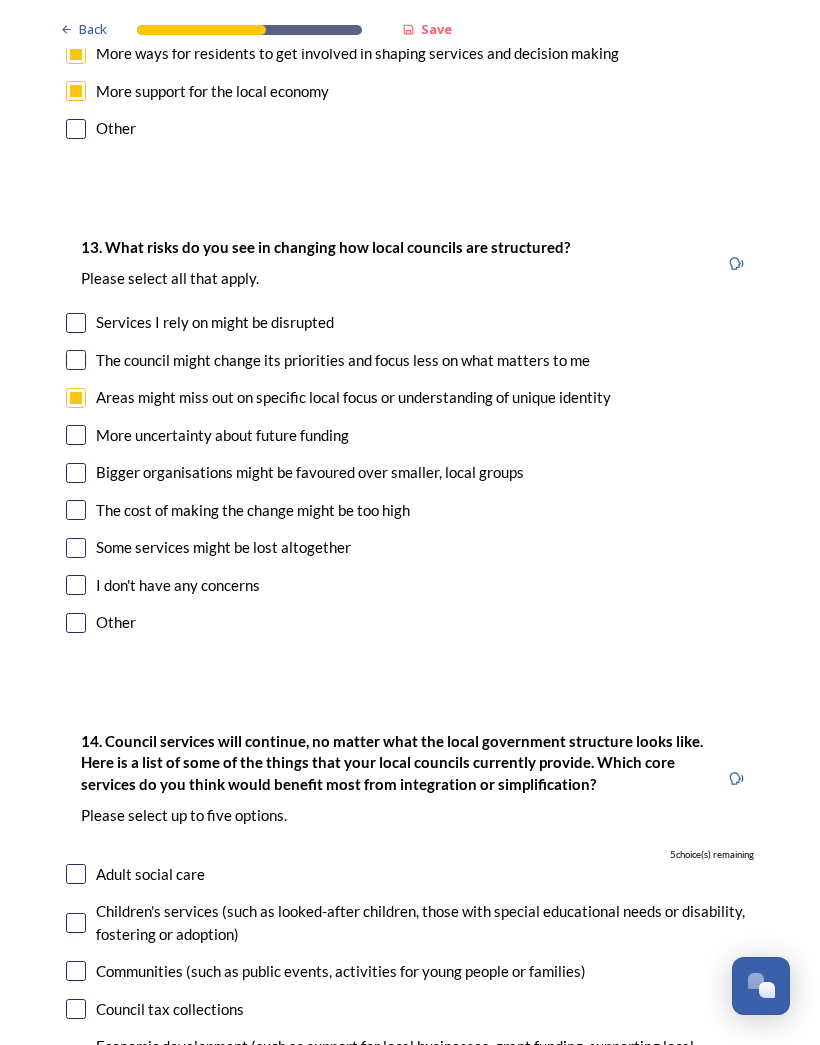 checkbox on "true" 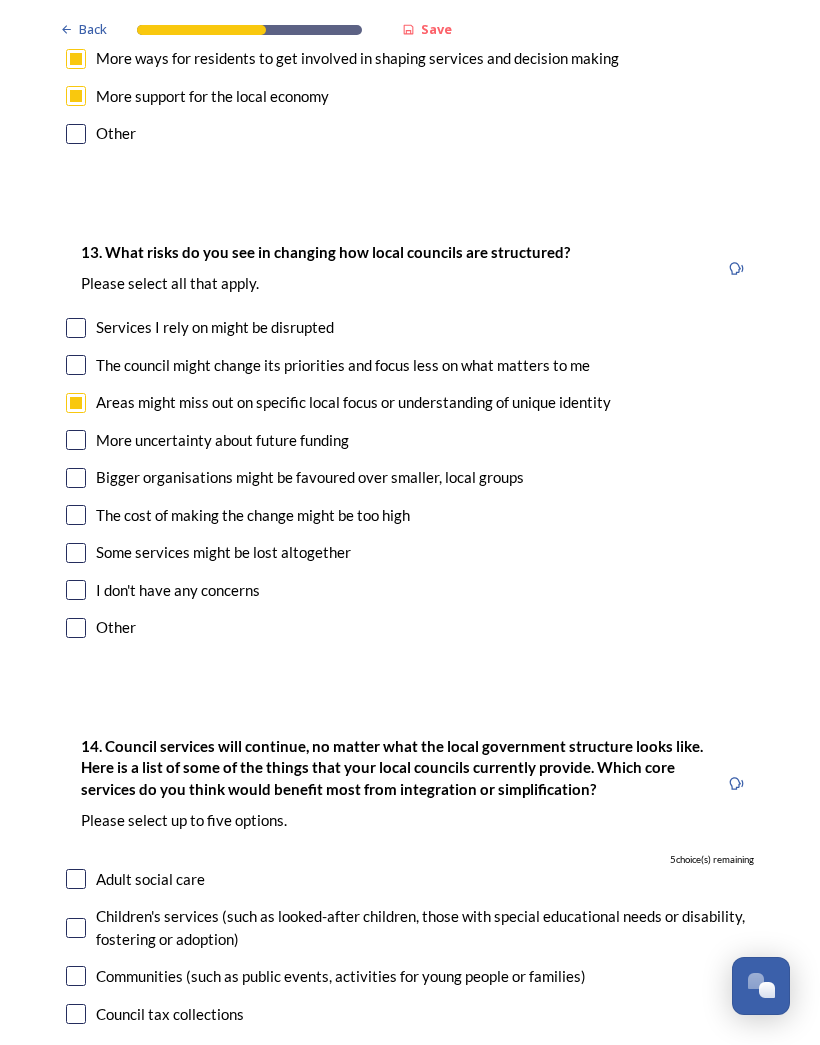 scroll, scrollTop: 4136, scrollLeft: 0, axis: vertical 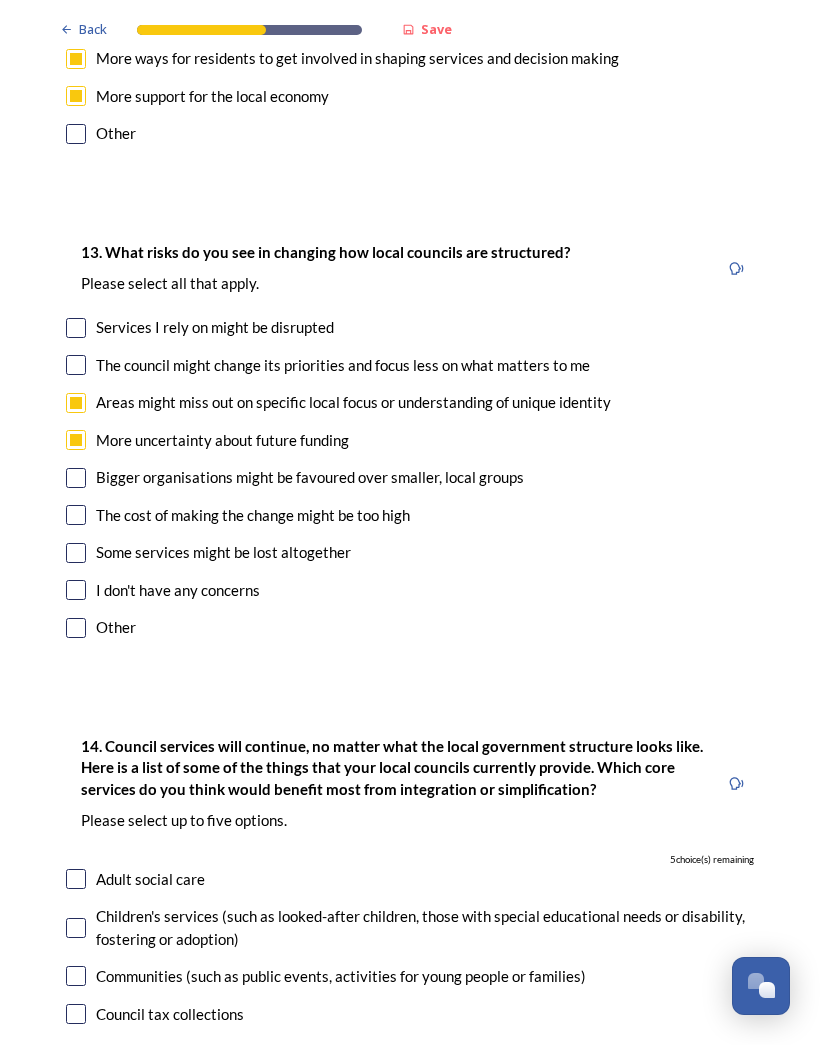 click at bounding box center (76, 478) 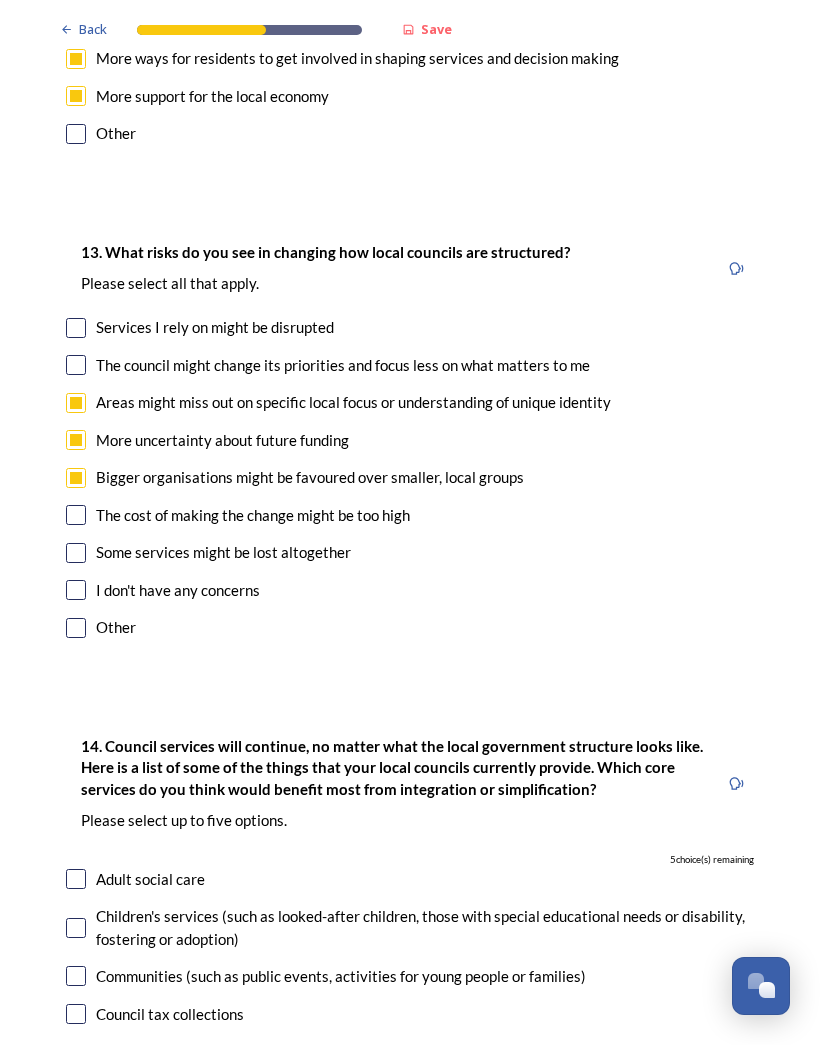 click at bounding box center [76, 515] 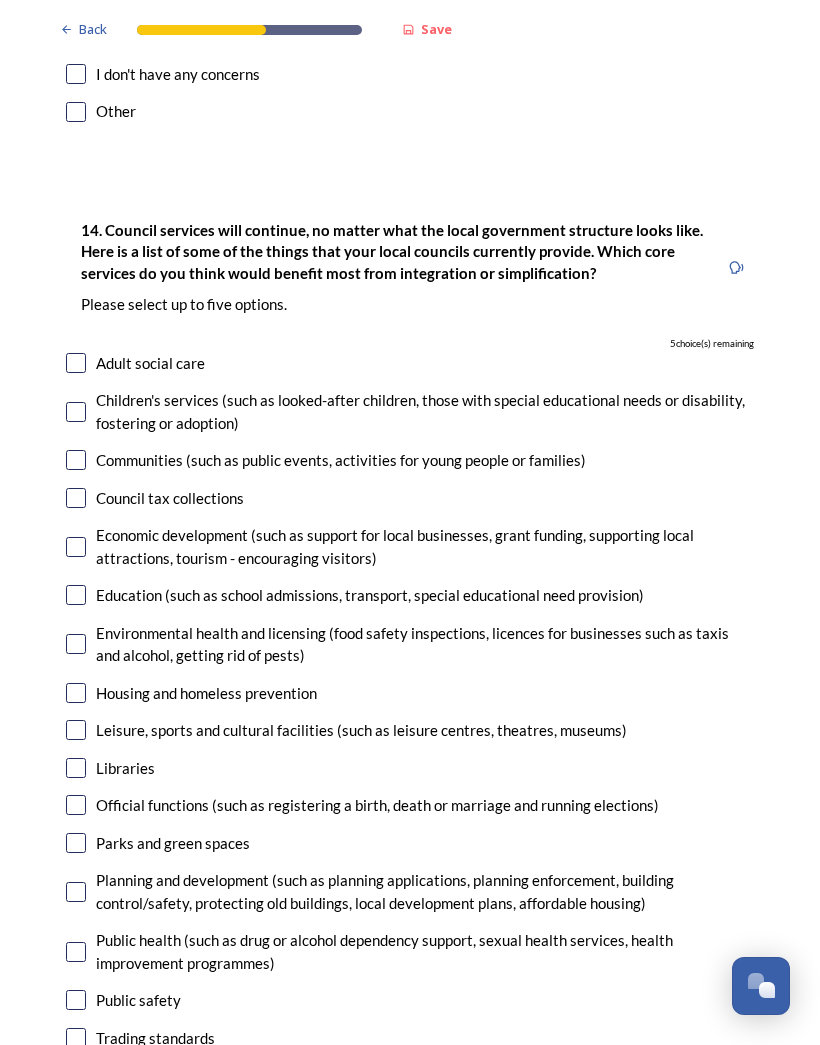 scroll, scrollTop: 4651, scrollLeft: 0, axis: vertical 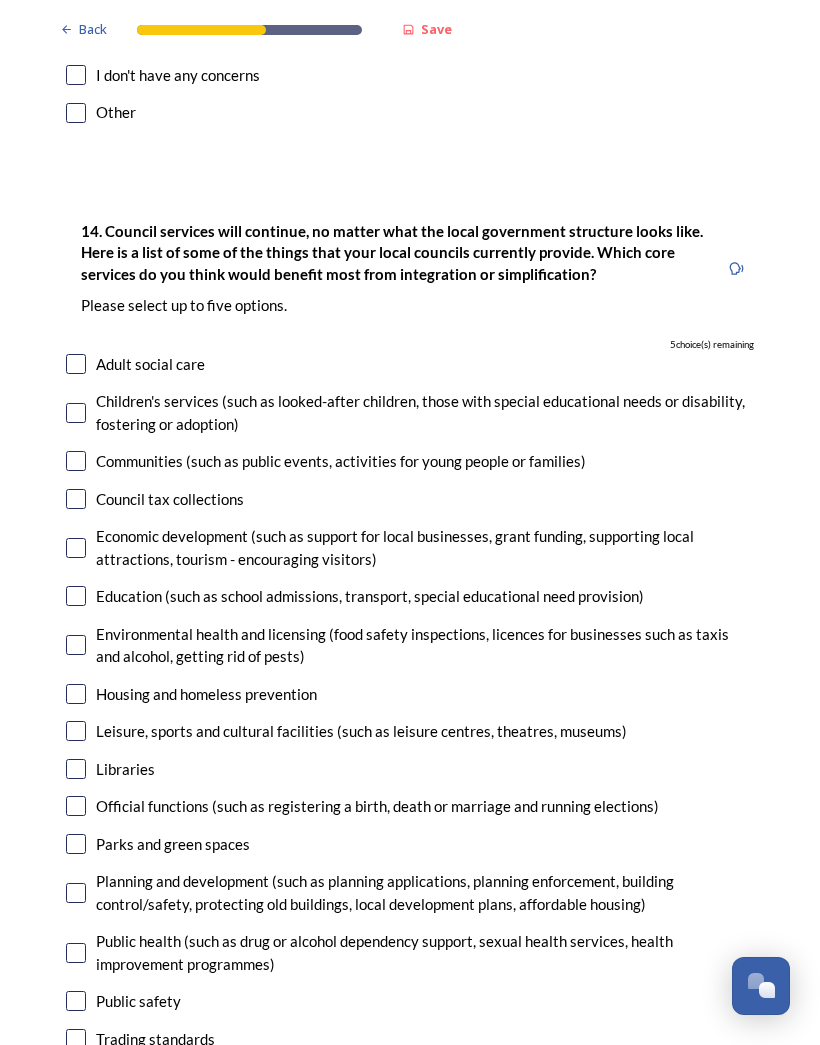 click at bounding box center (76, 461) 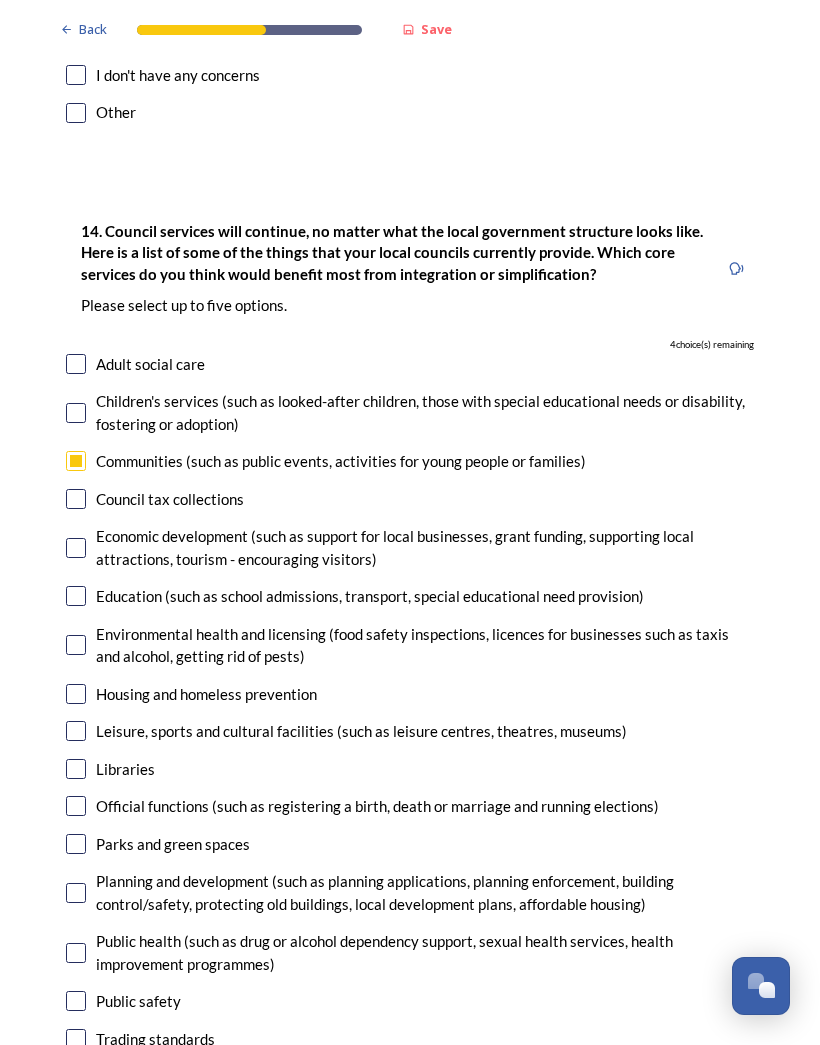 click at bounding box center (76, 548) 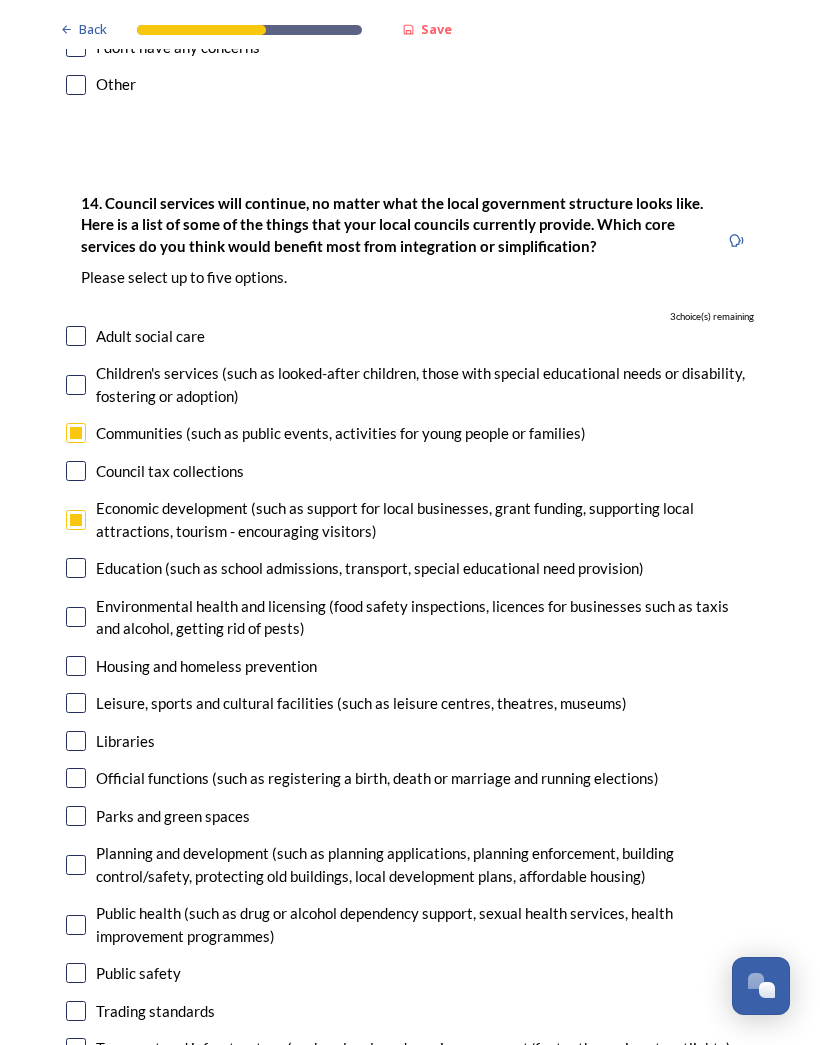 scroll, scrollTop: 4680, scrollLeft: 0, axis: vertical 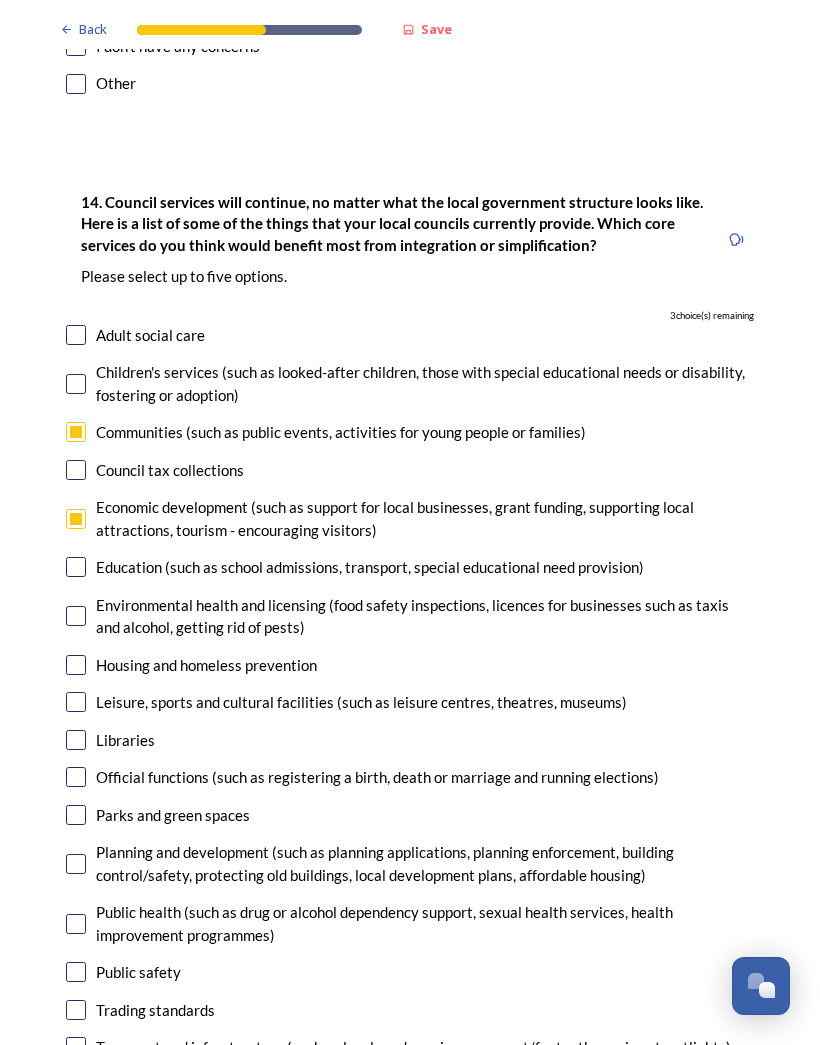 click at bounding box center (76, 665) 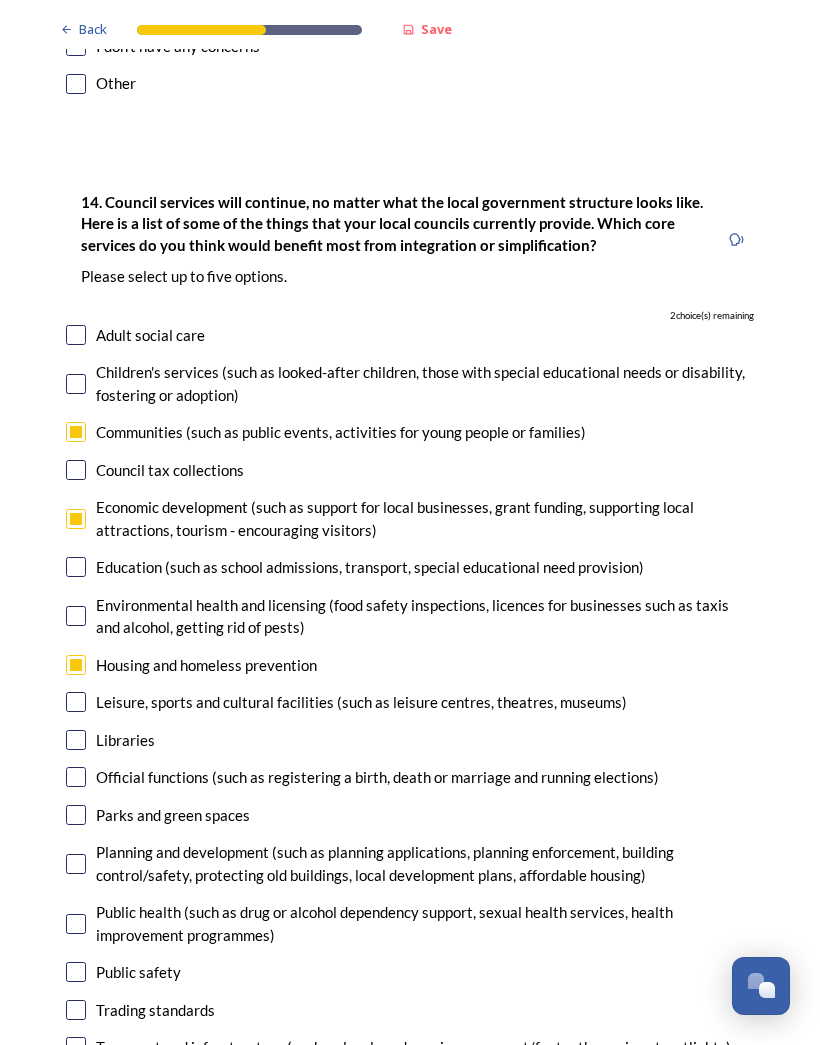 click at bounding box center (76, 702) 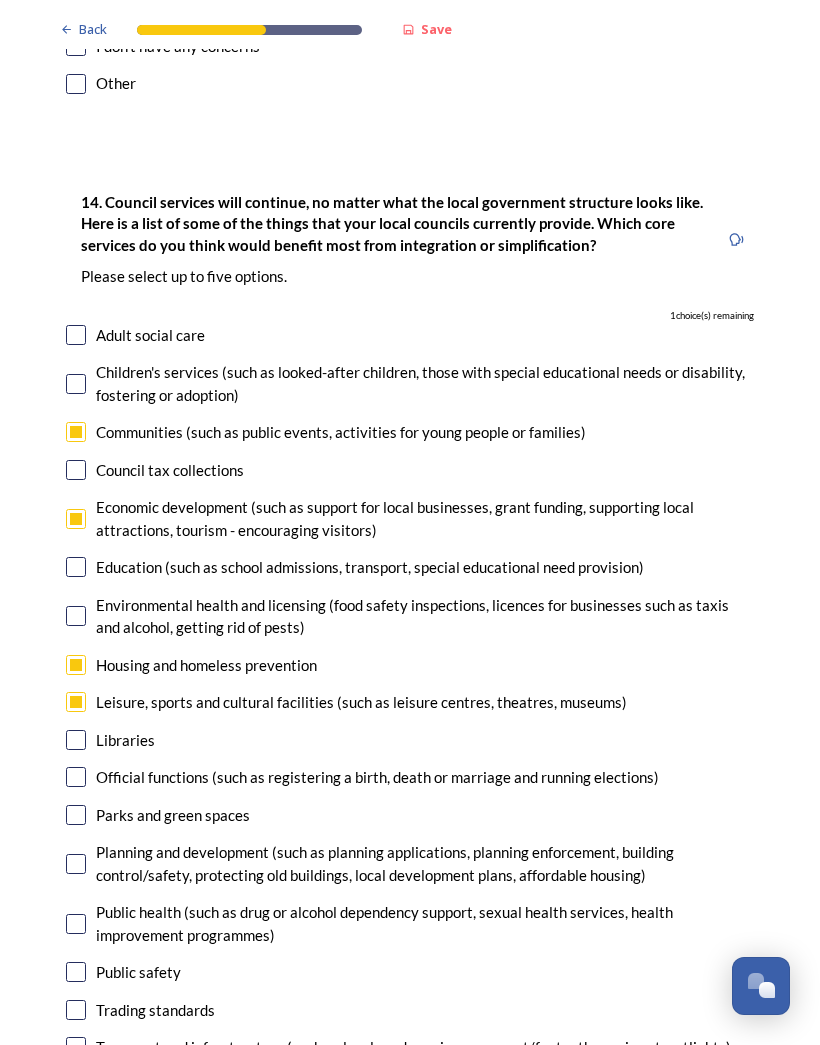 click at bounding box center [76, 740] 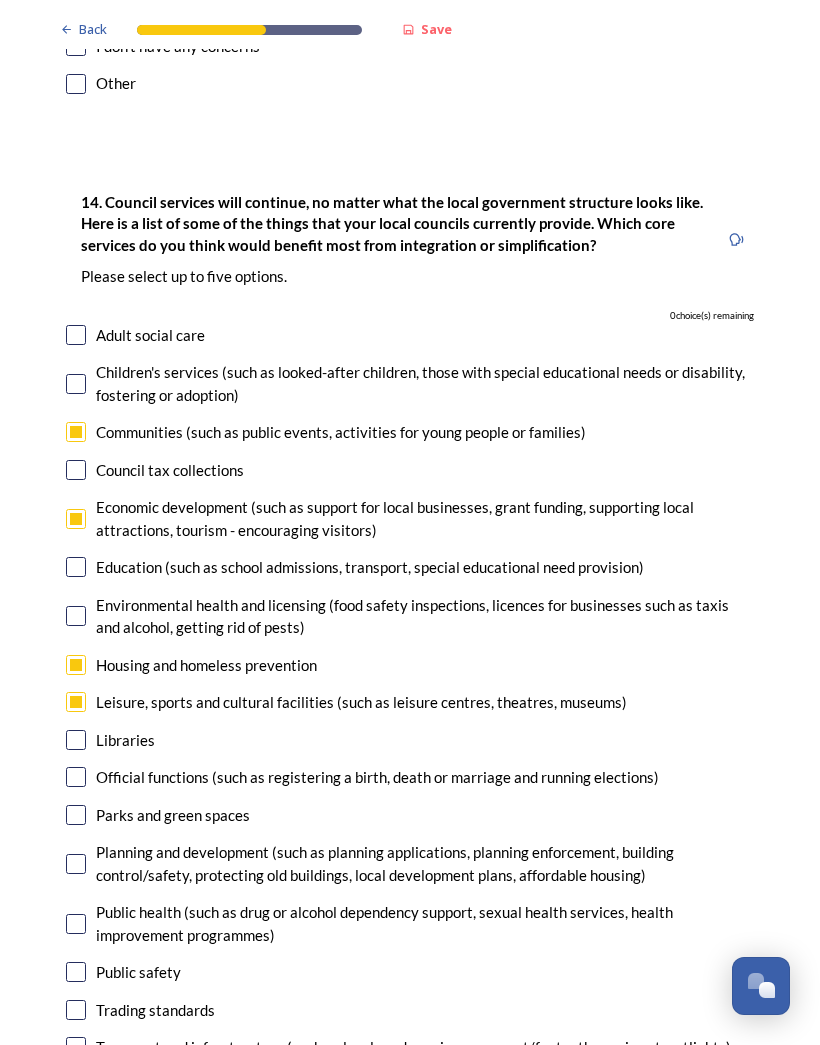 checkbox on "true" 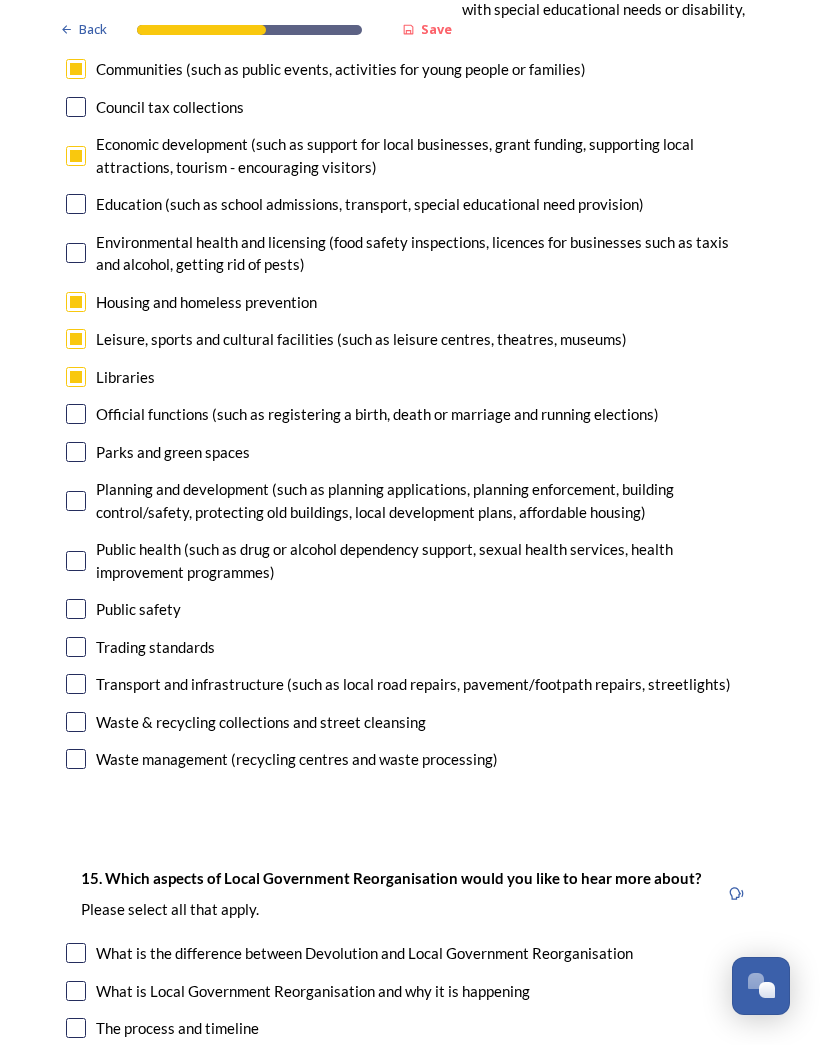 scroll, scrollTop: 5047, scrollLeft: 0, axis: vertical 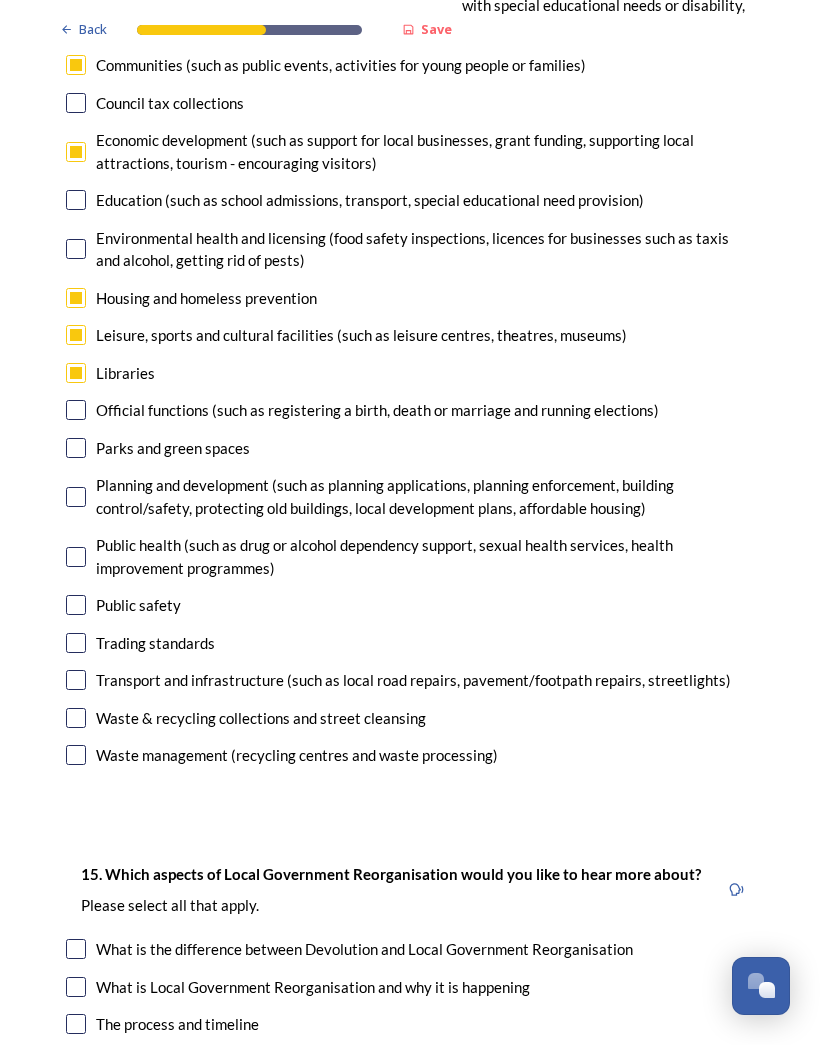 click at bounding box center [76, 298] 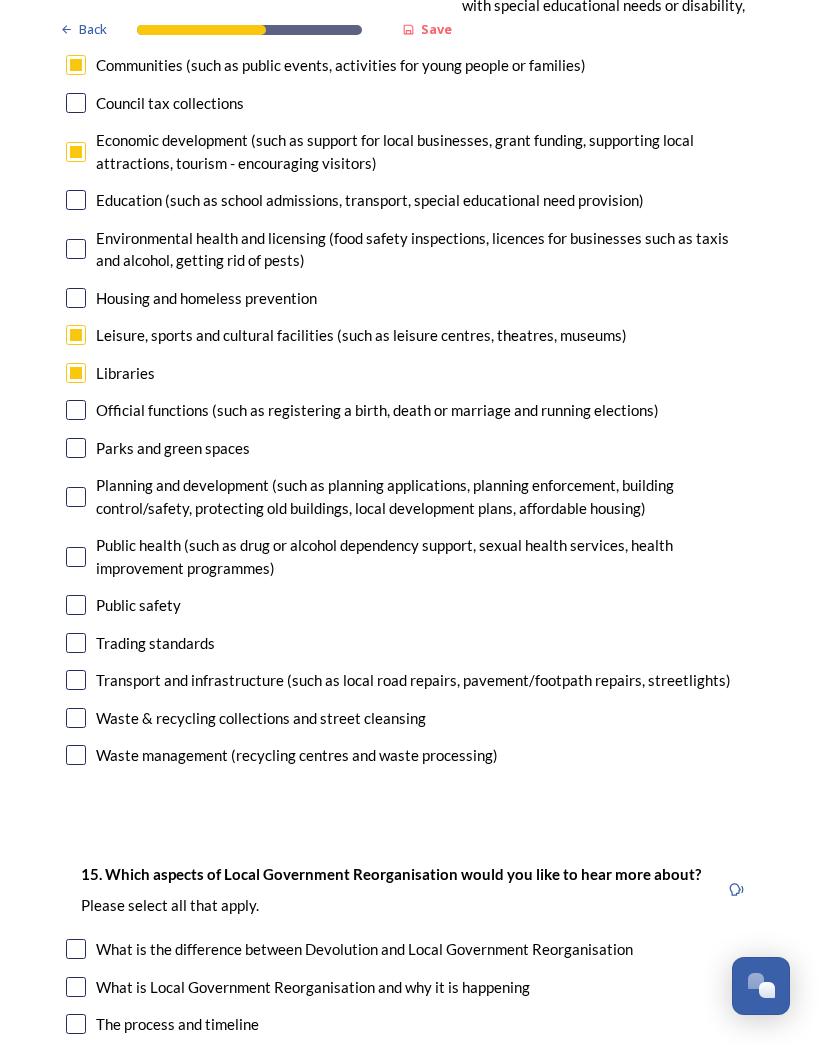 click at bounding box center [76, 680] 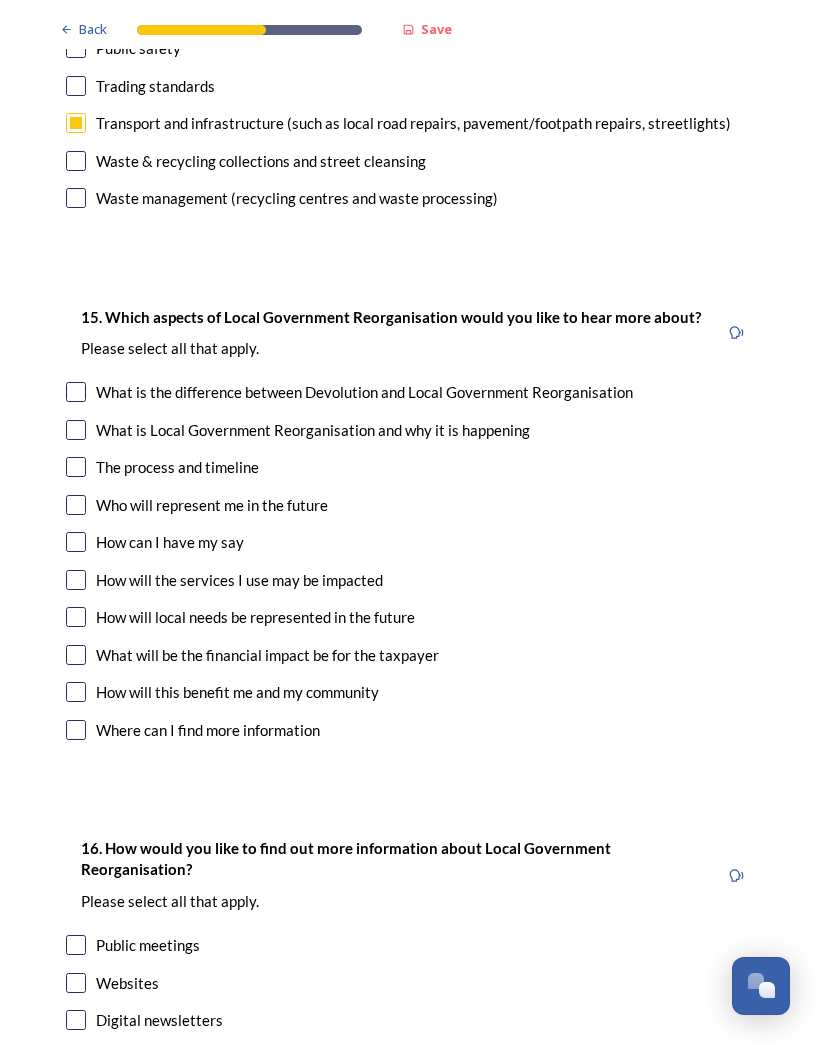 scroll, scrollTop: 5604, scrollLeft: 0, axis: vertical 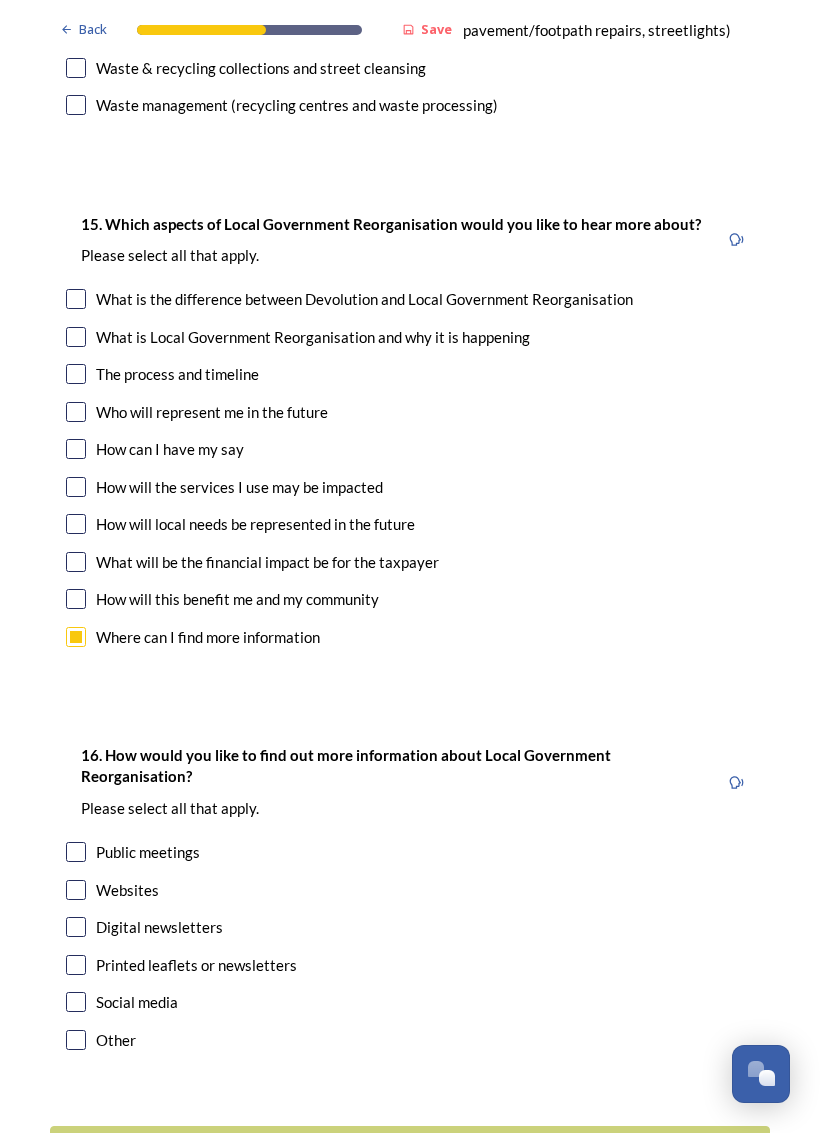click at bounding box center (76, 890) 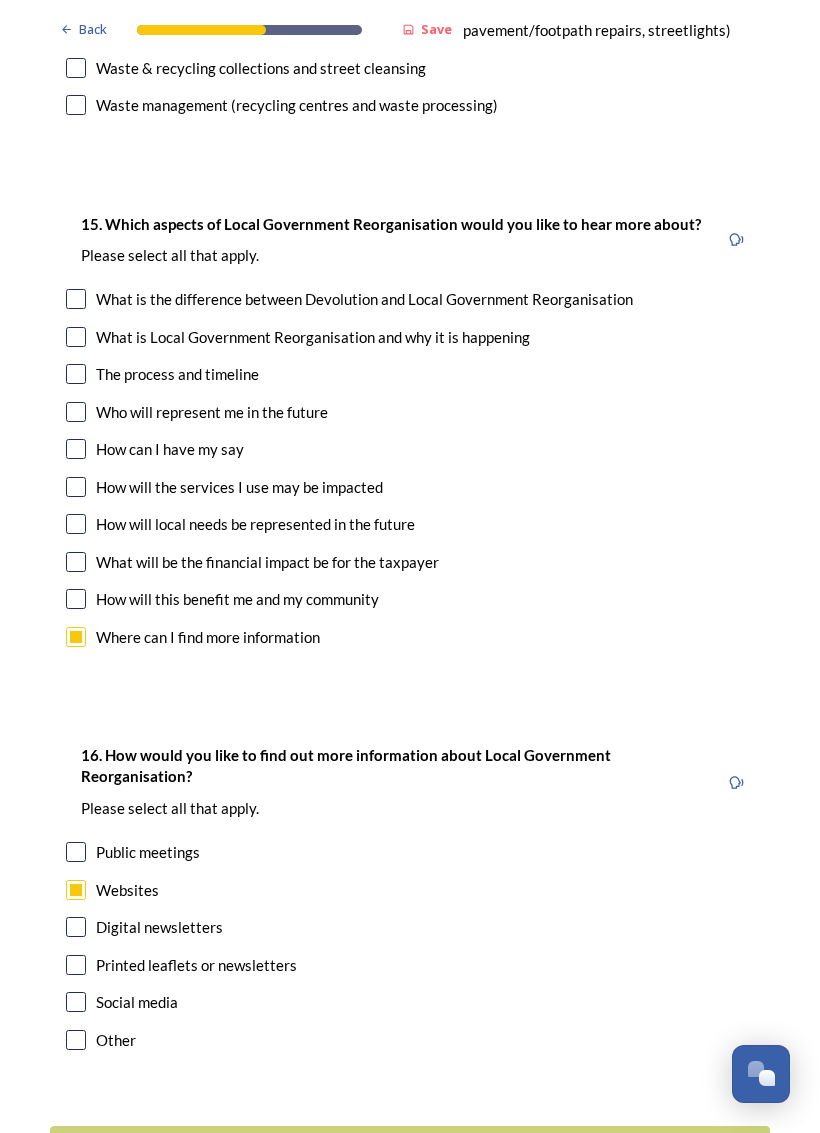 click on "Digital newsletters" at bounding box center [410, 927] 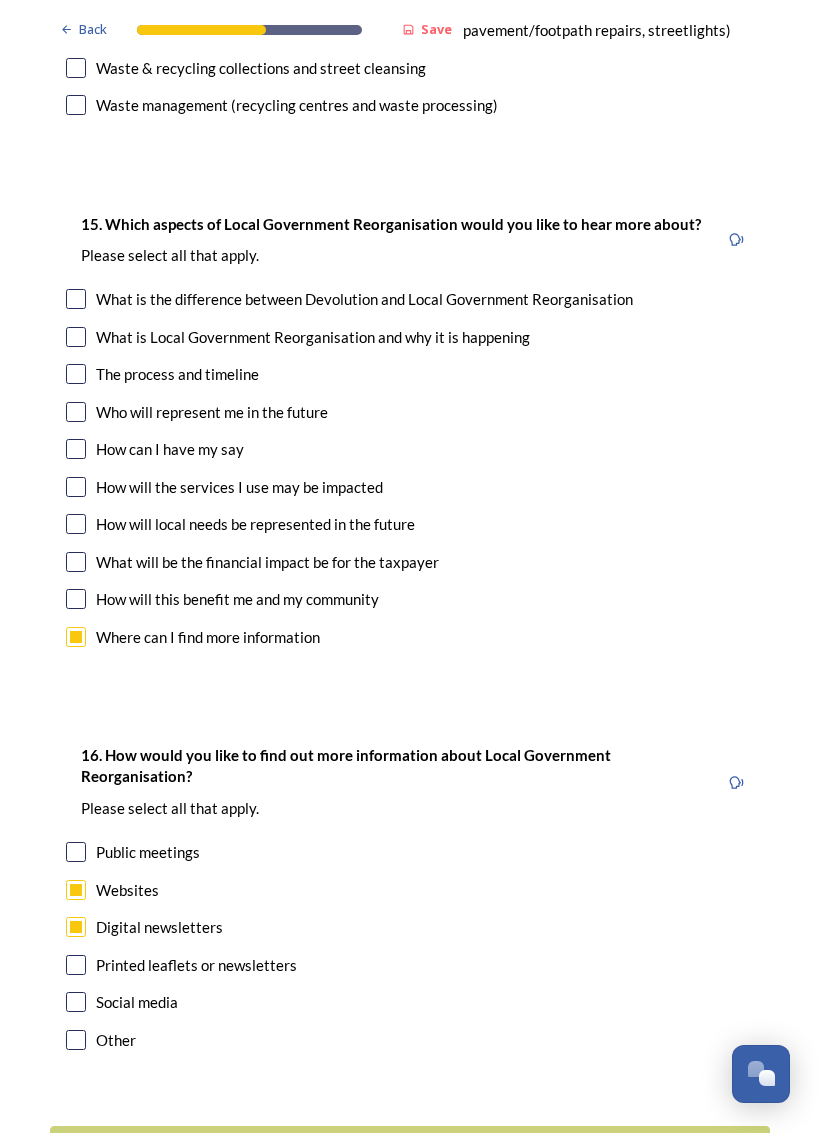 checkbox on "true" 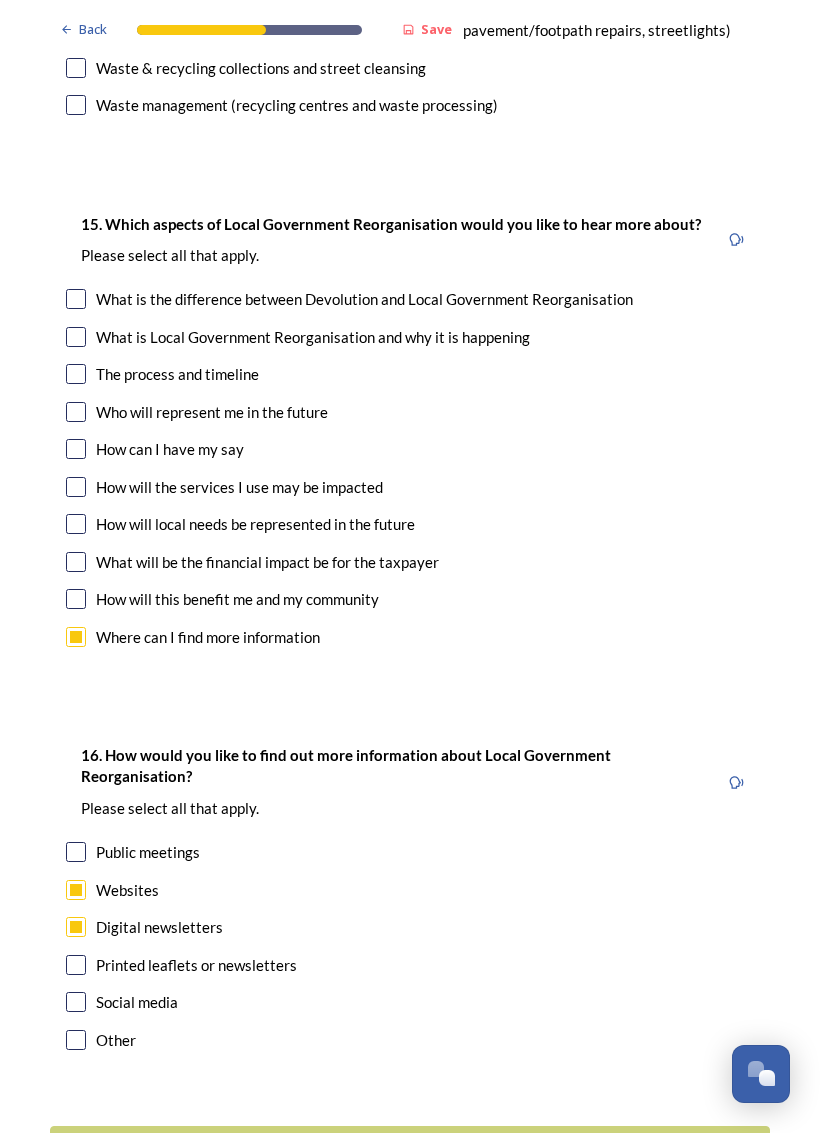 click on "Printed leaflets or newsletters" at bounding box center [410, 965] 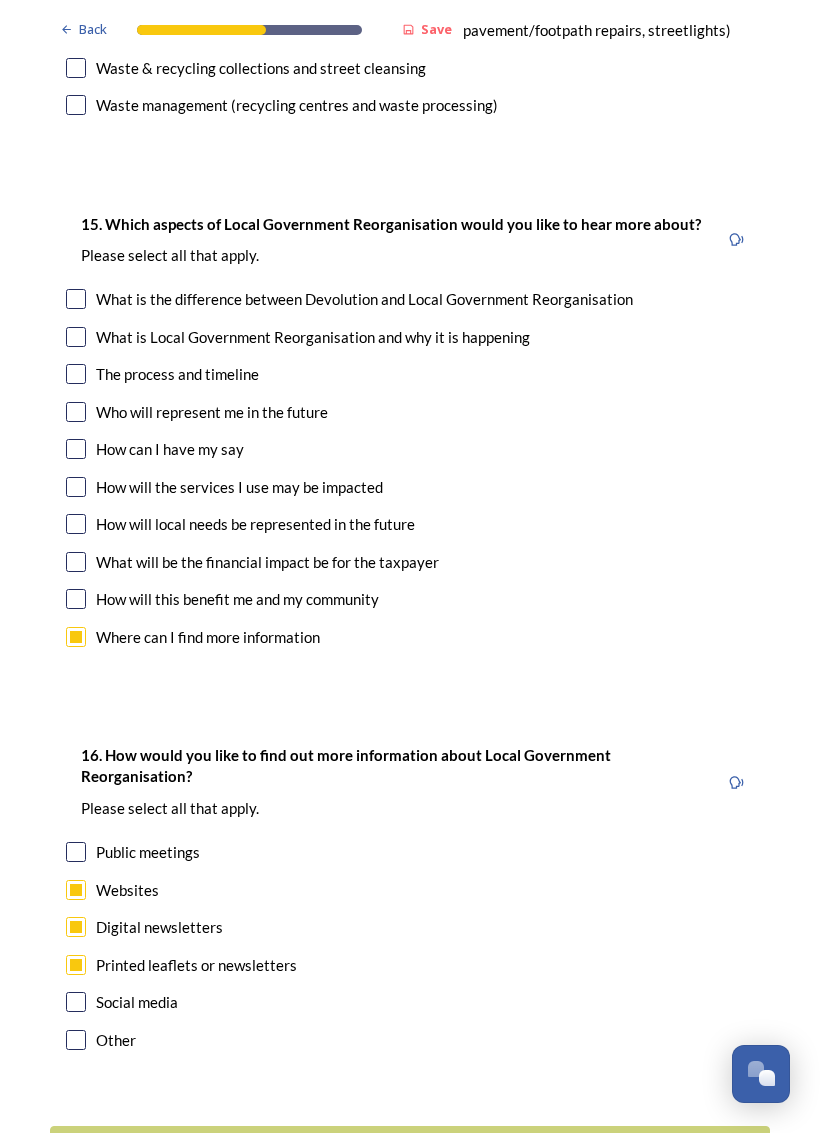 checkbox on "true" 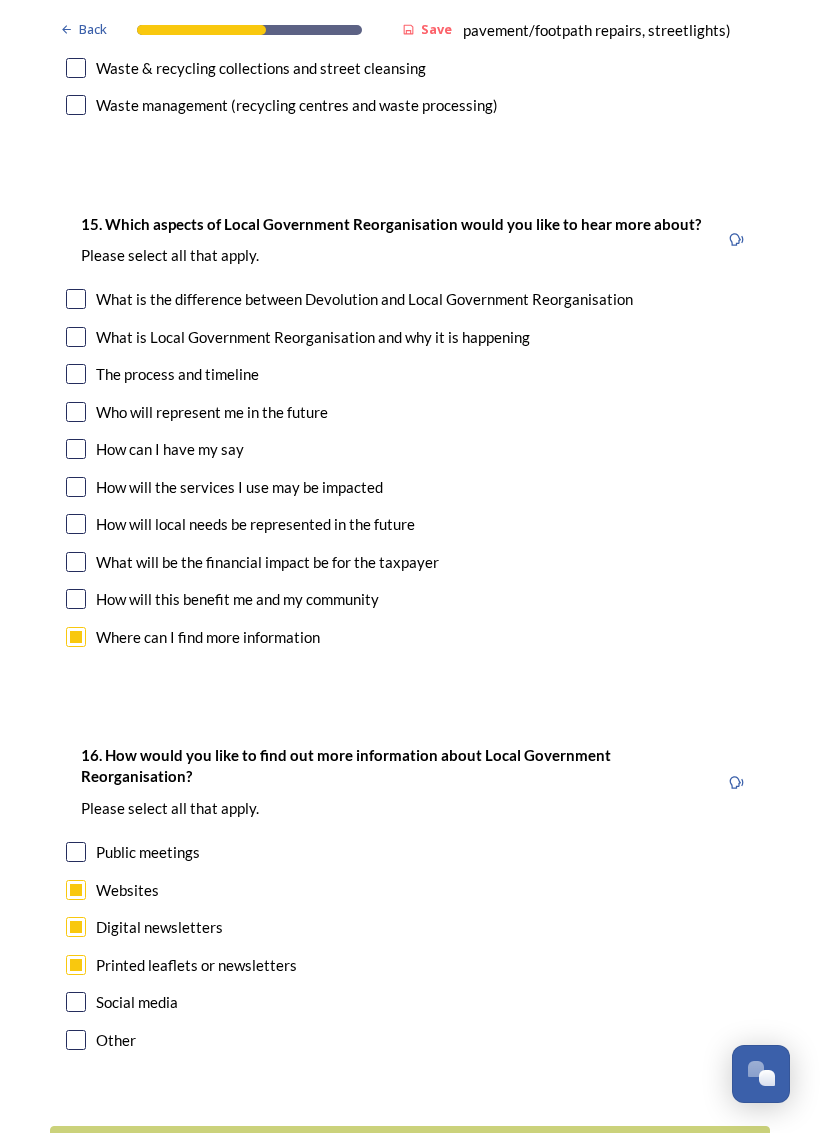 click on "Continue" at bounding box center [396, 1150] 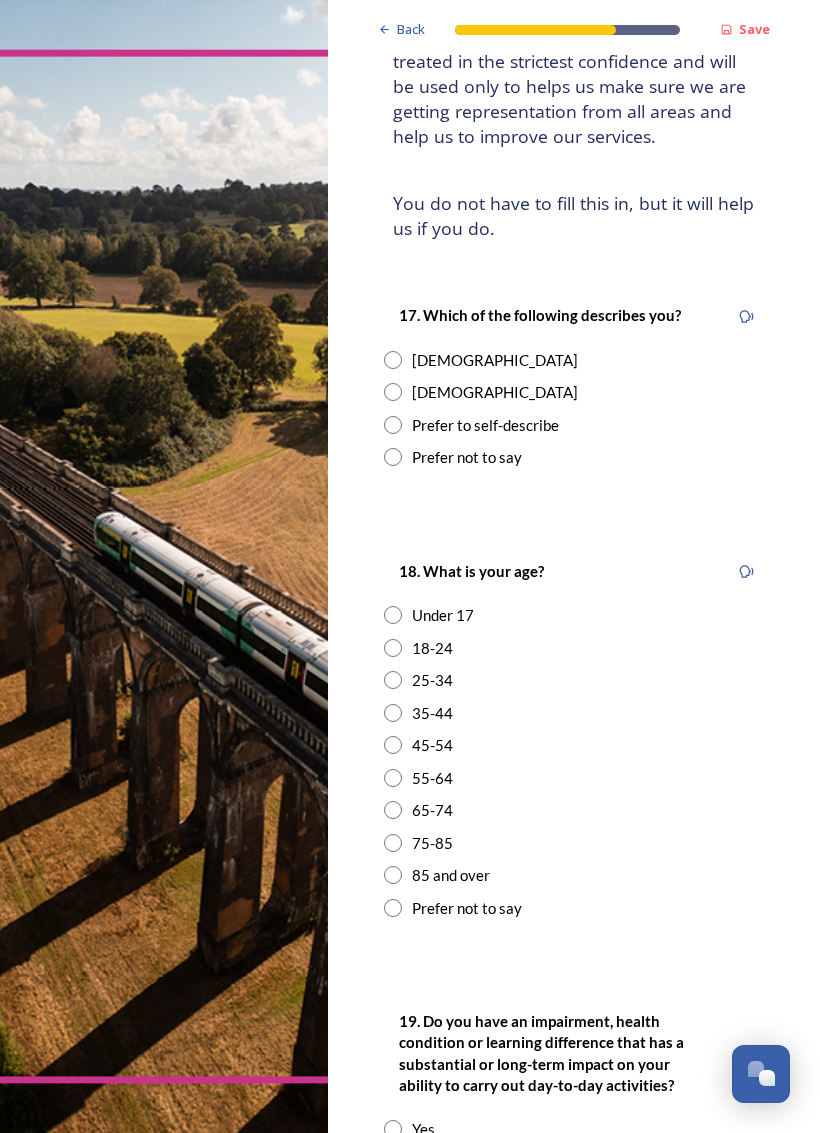 scroll, scrollTop: 248, scrollLeft: 0, axis: vertical 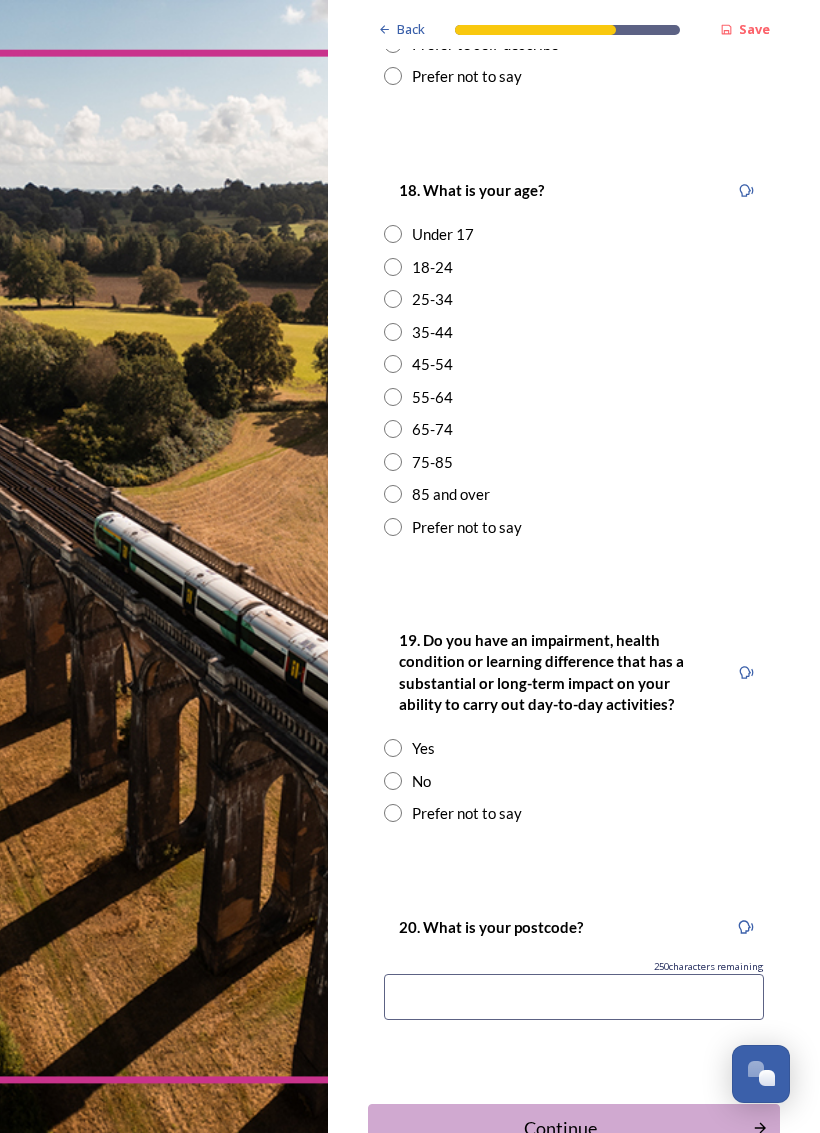 click at bounding box center [393, 462] 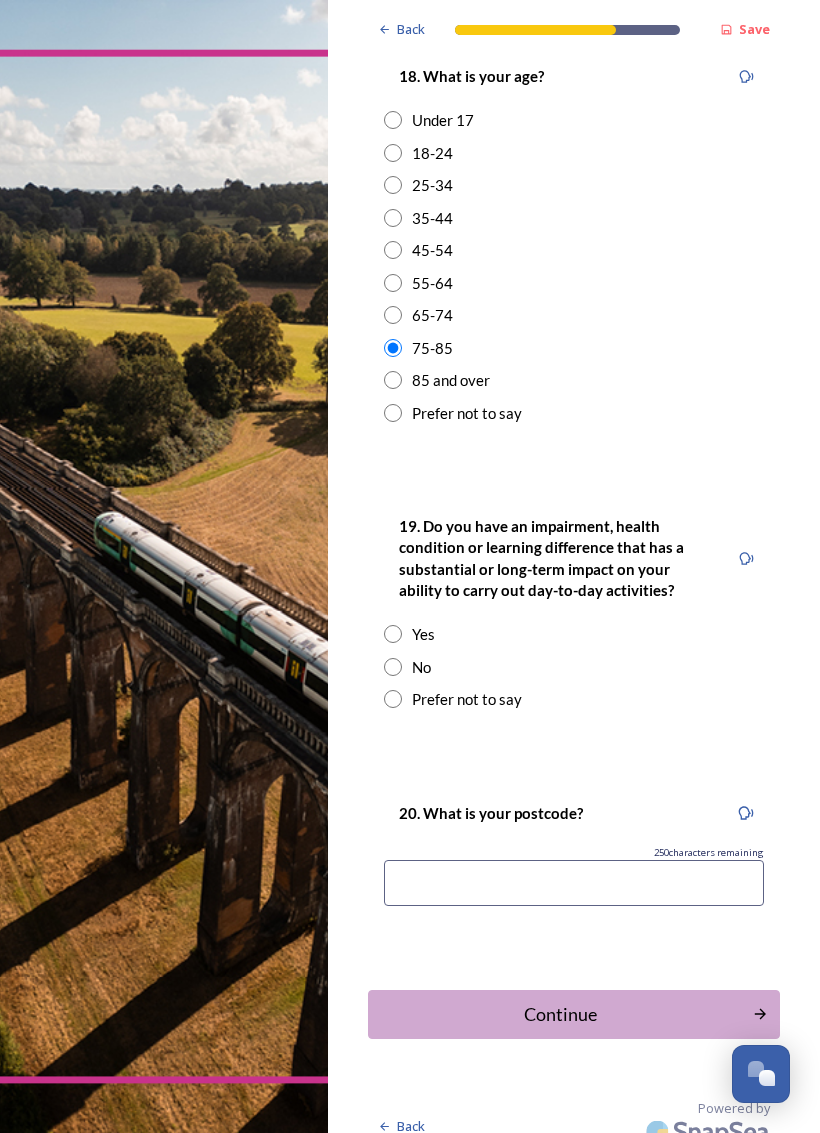 scroll, scrollTop: 741, scrollLeft: 0, axis: vertical 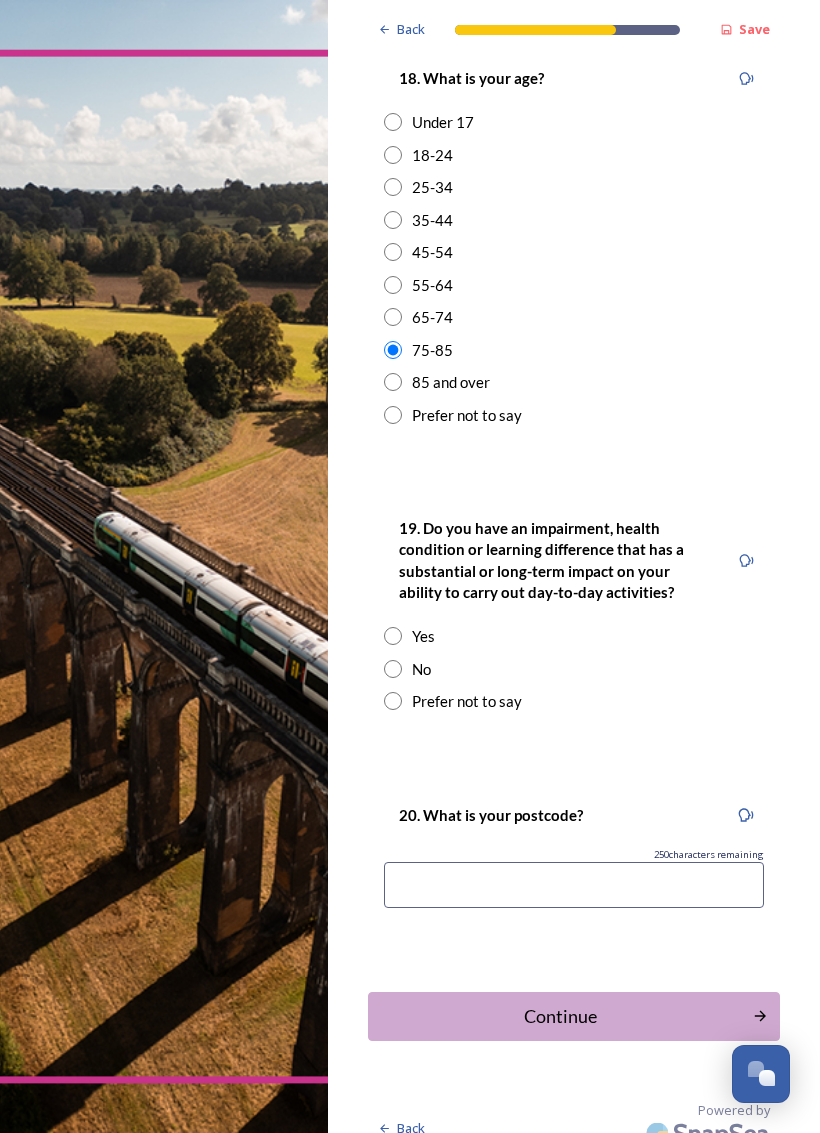 click at bounding box center [393, 636] 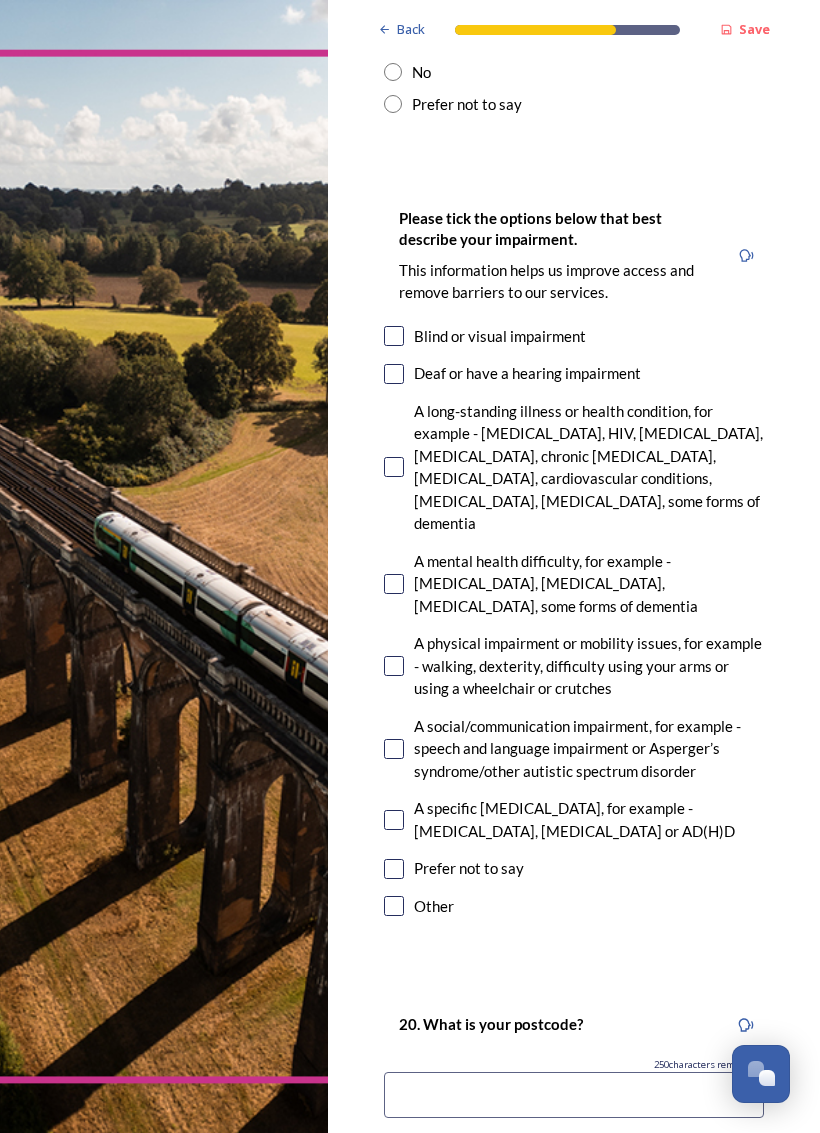 scroll, scrollTop: 1342, scrollLeft: 0, axis: vertical 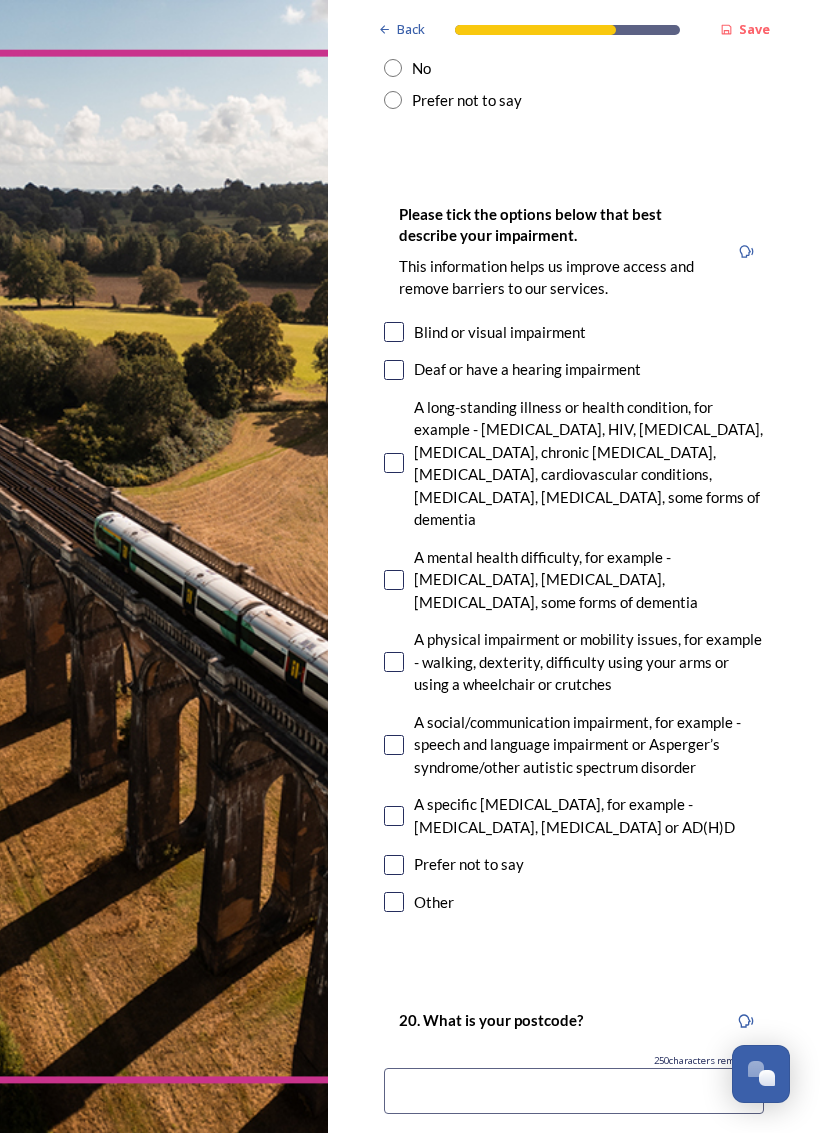 click at bounding box center [394, 370] 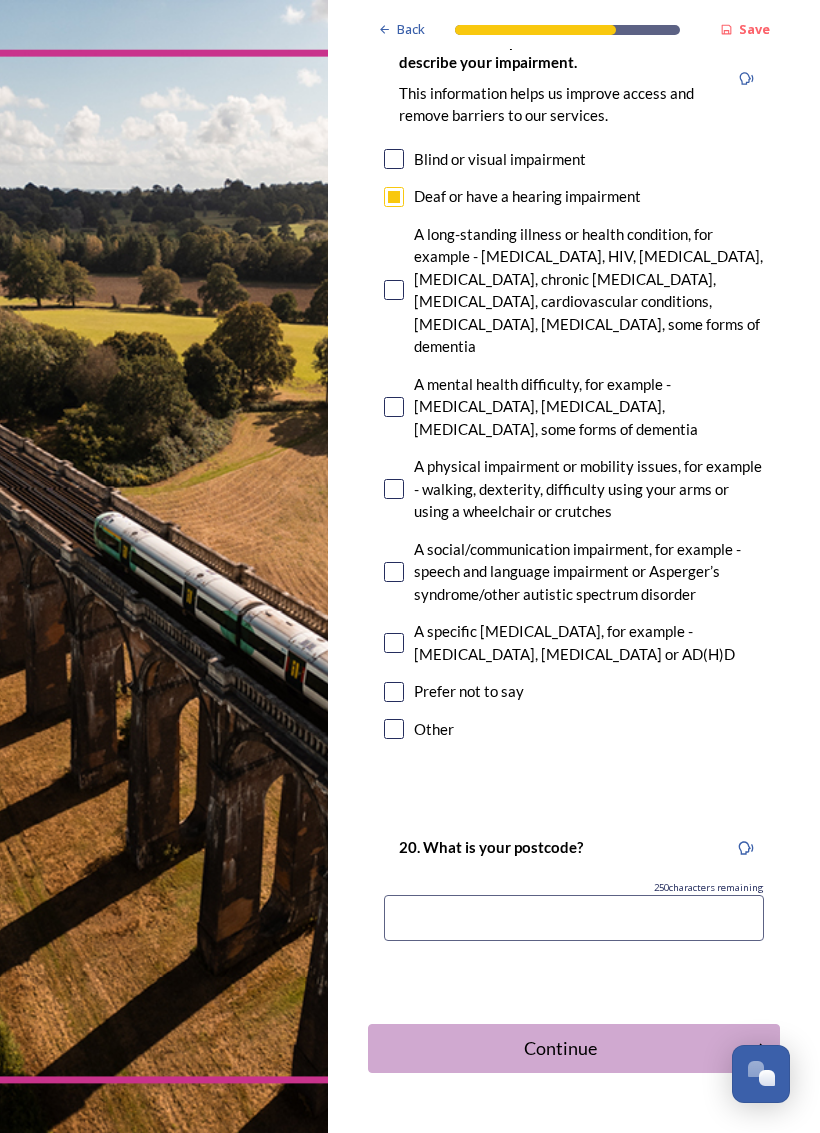 scroll, scrollTop: 1514, scrollLeft: 0, axis: vertical 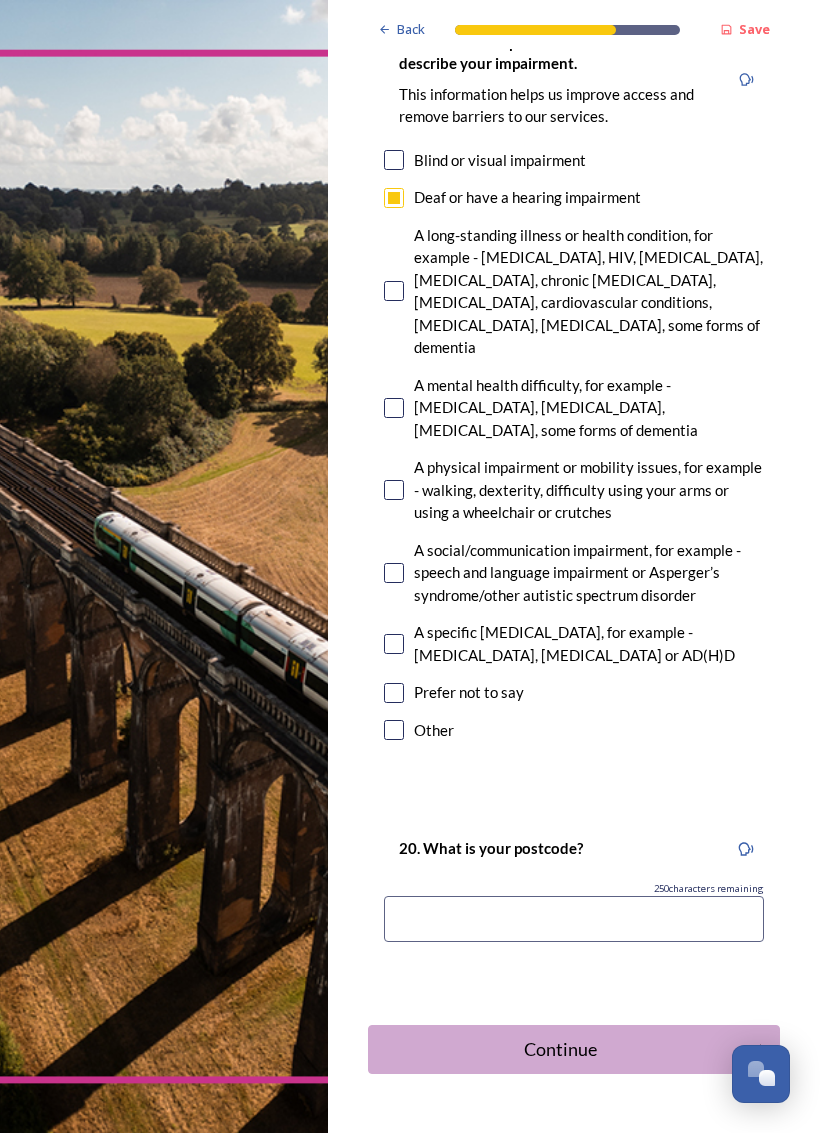 click at bounding box center [574, 919] 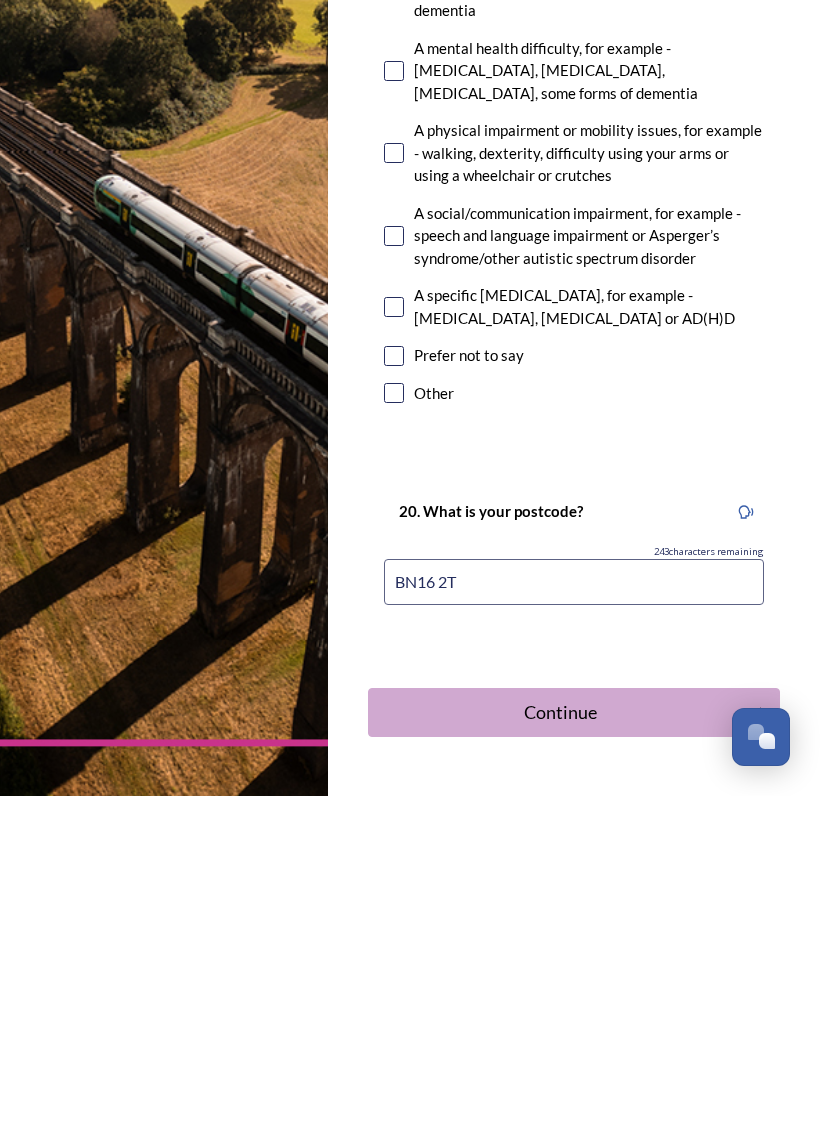 type on "BN16 2TA" 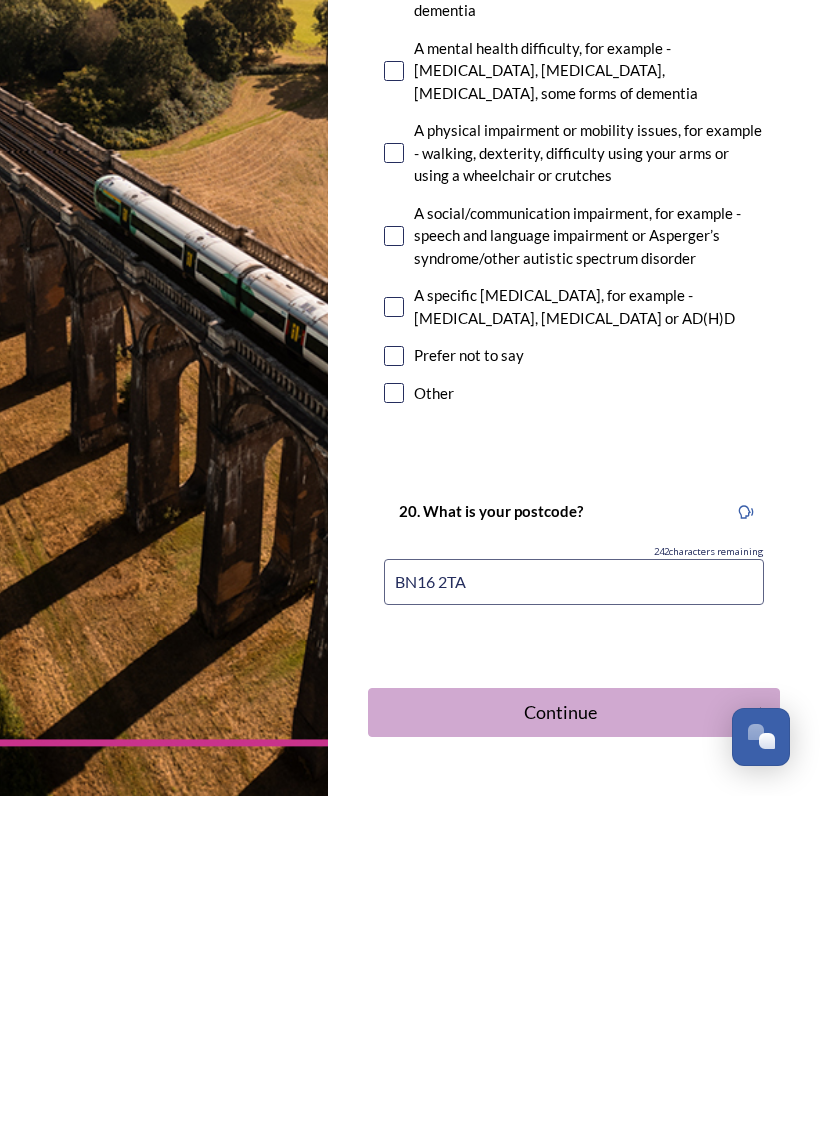 click on "Continue" at bounding box center (560, 1049) 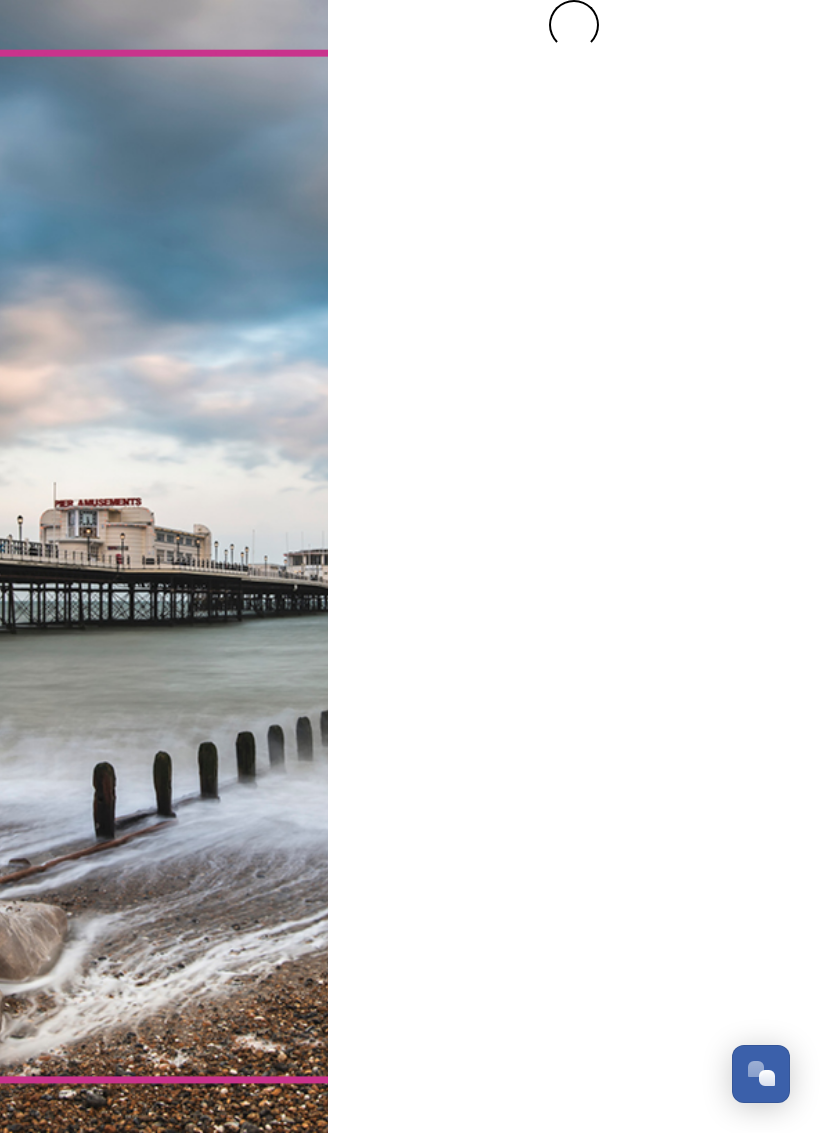 scroll, scrollTop: 0, scrollLeft: 0, axis: both 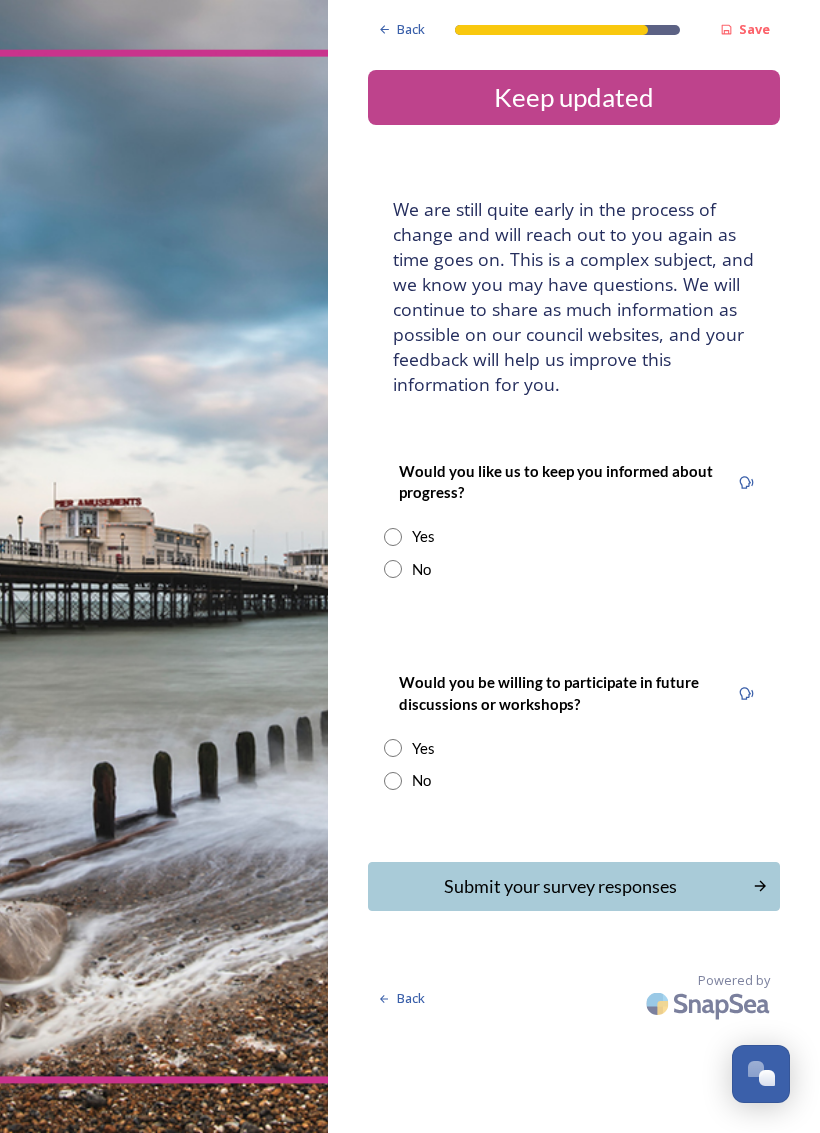 click at bounding box center [393, 537] 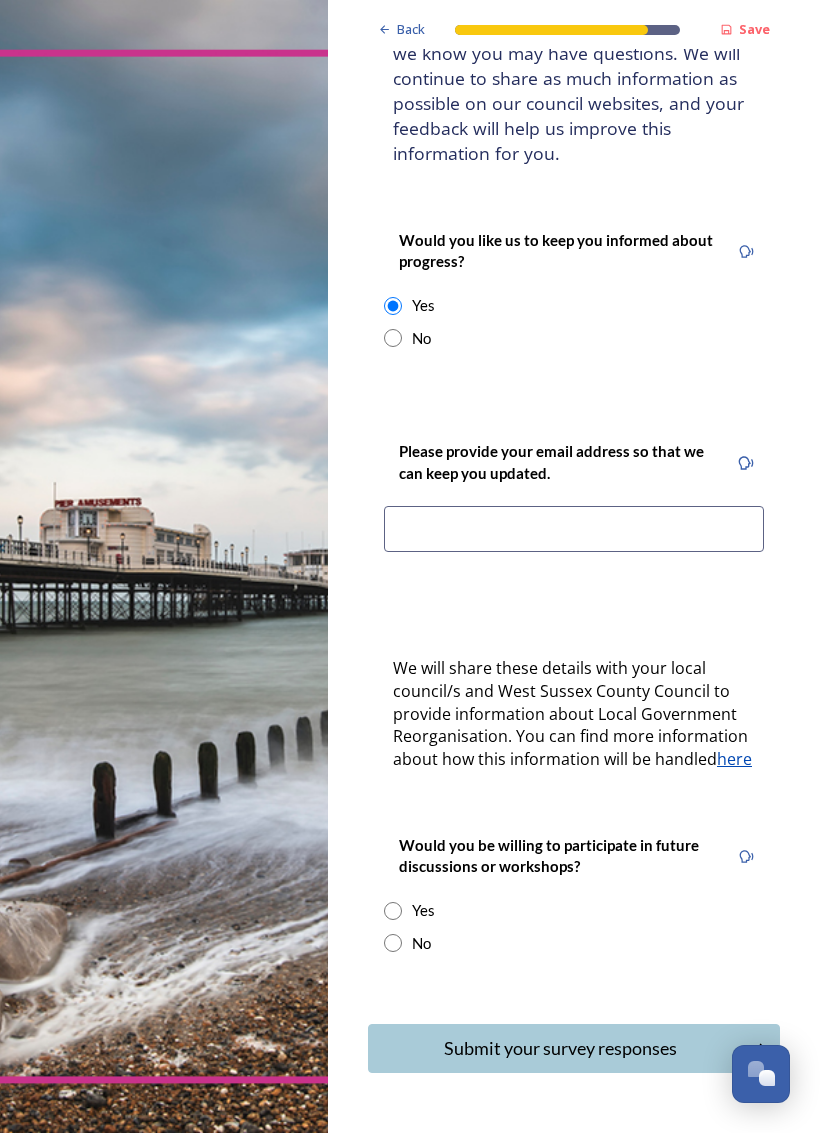 scroll, scrollTop: 231, scrollLeft: 0, axis: vertical 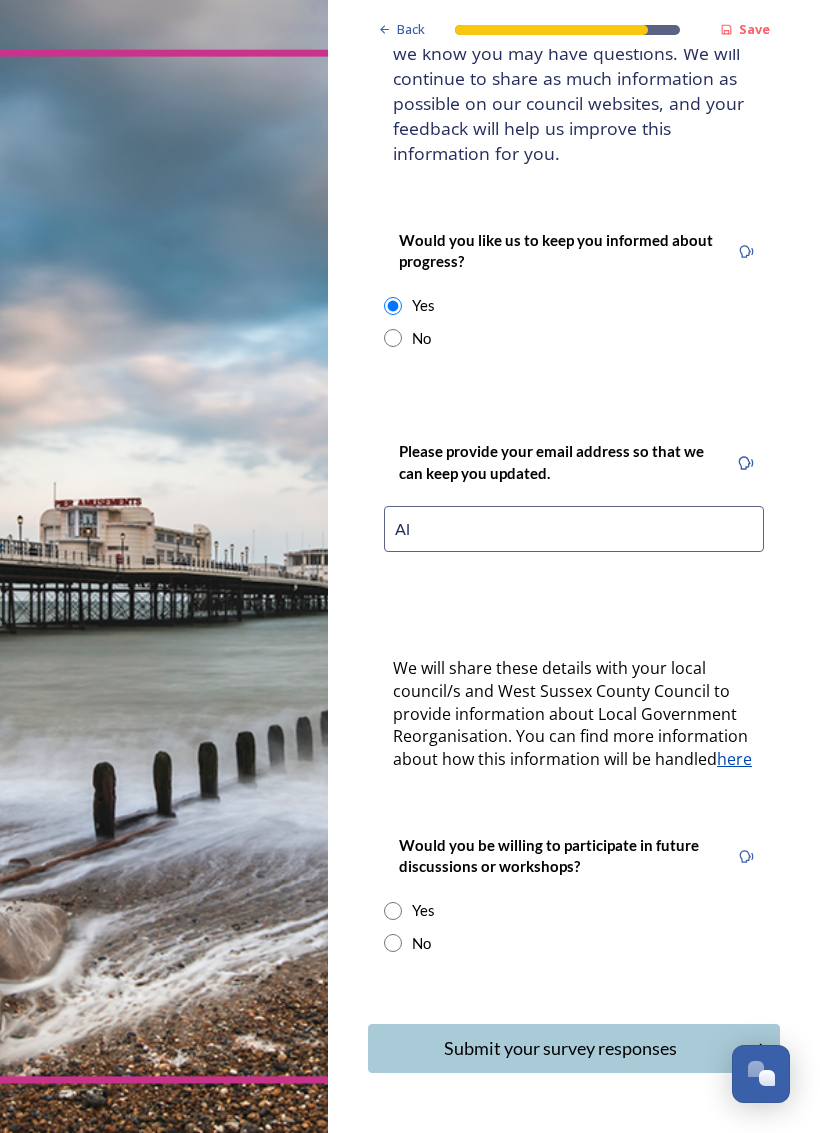 type on "A" 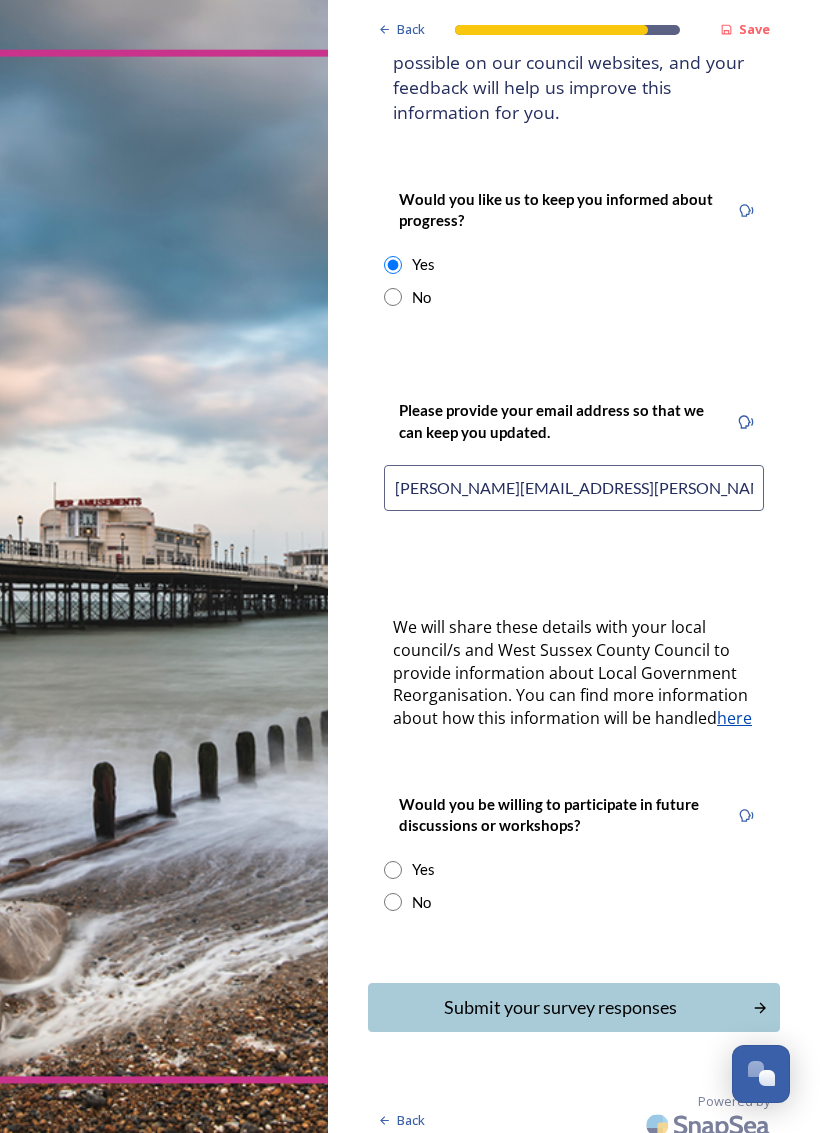 scroll, scrollTop: 271, scrollLeft: 0, axis: vertical 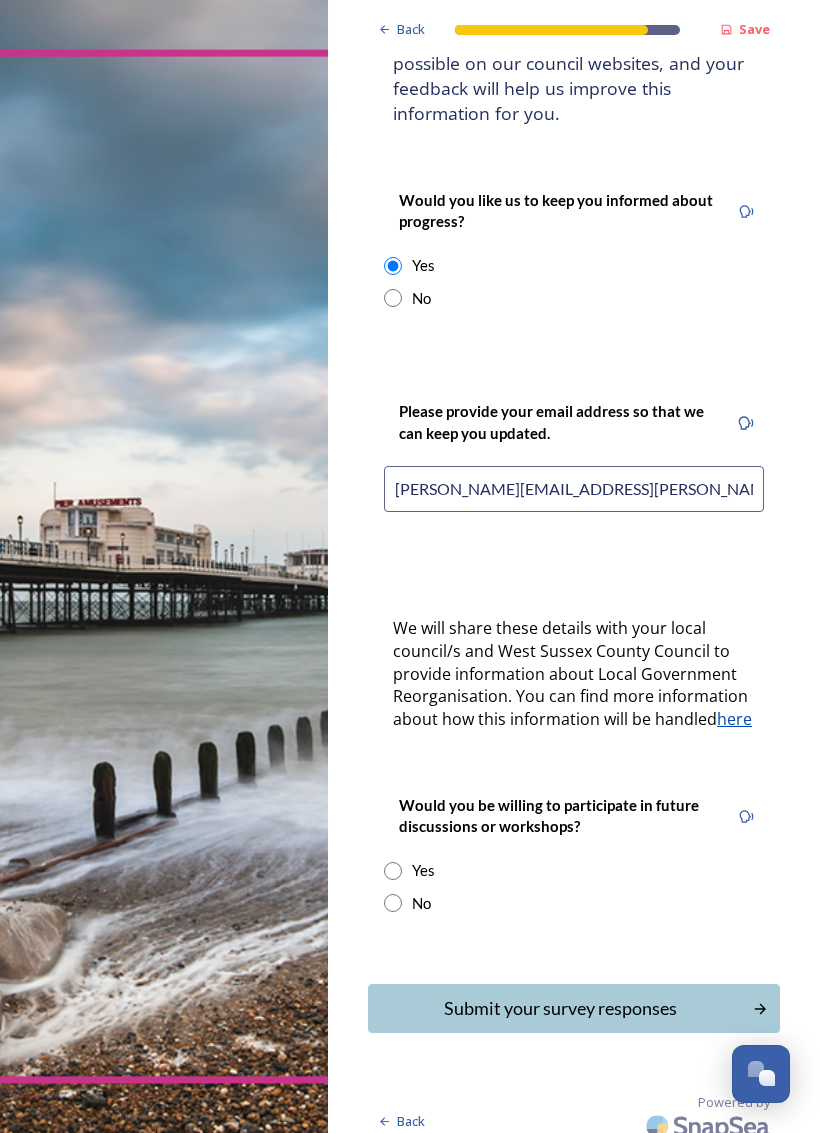 type on "[PERSON_NAME][EMAIL_ADDRESS][PERSON_NAME][DOMAIN_NAME]" 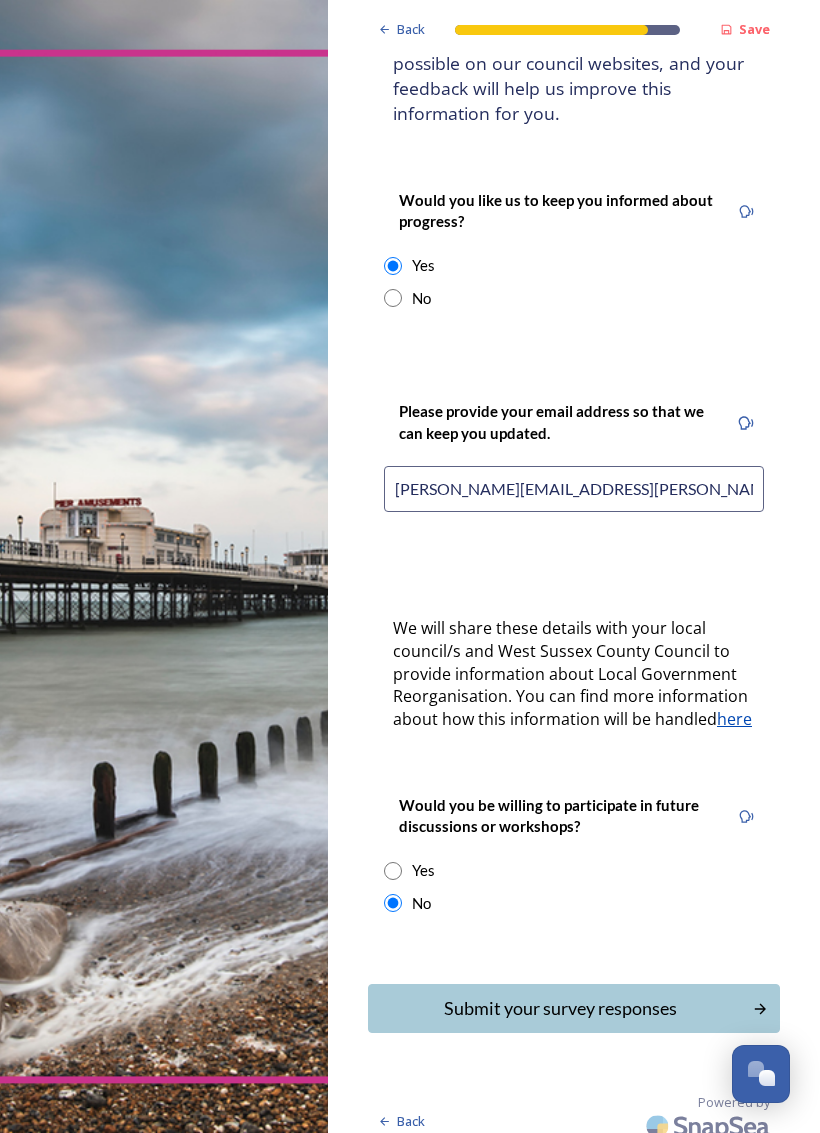 click on "Submit your survey responses" at bounding box center (560, 1008) 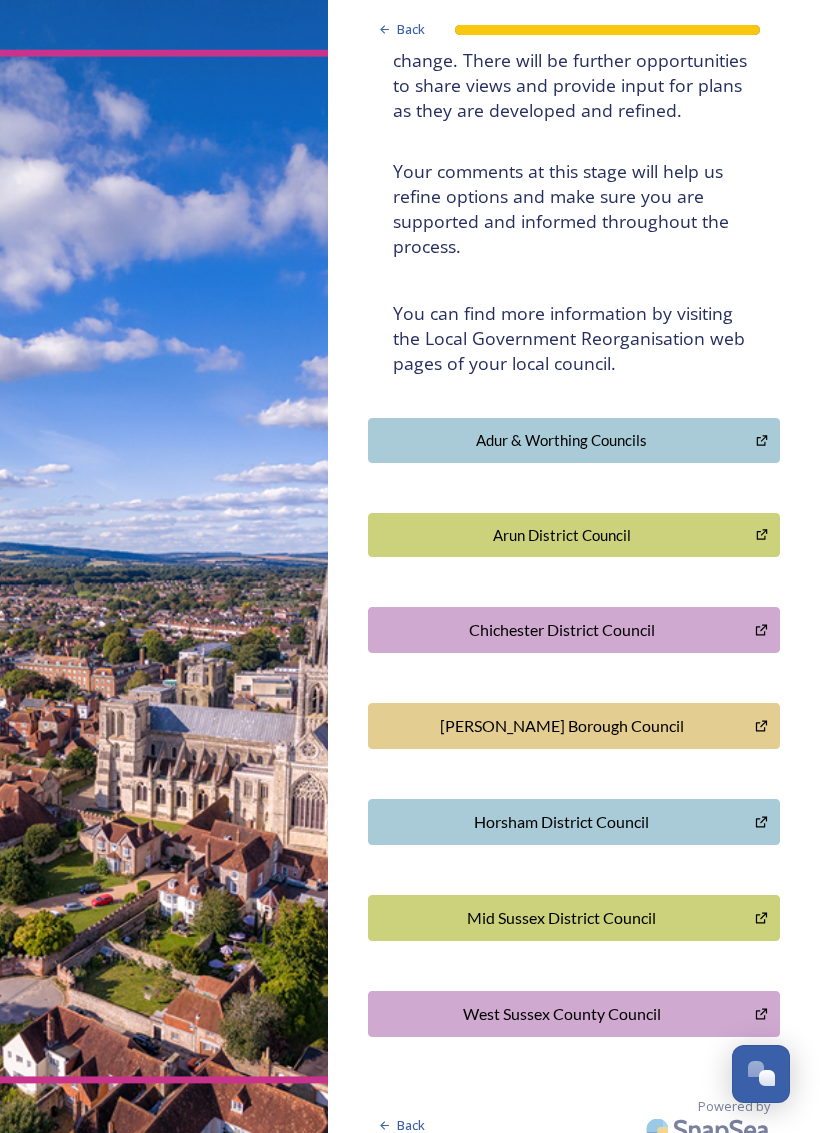 scroll, scrollTop: 233, scrollLeft: 0, axis: vertical 